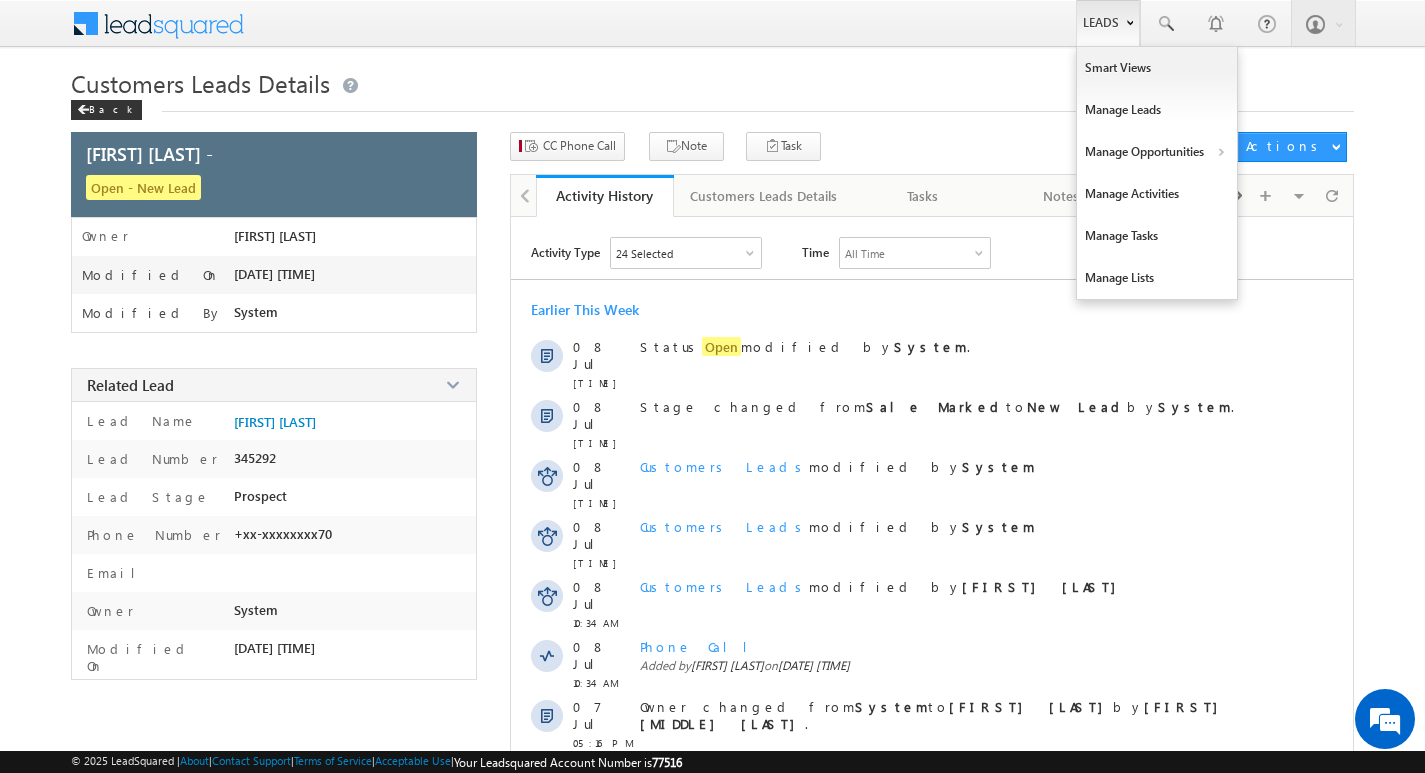 scroll, scrollTop: 0, scrollLeft: 0, axis: both 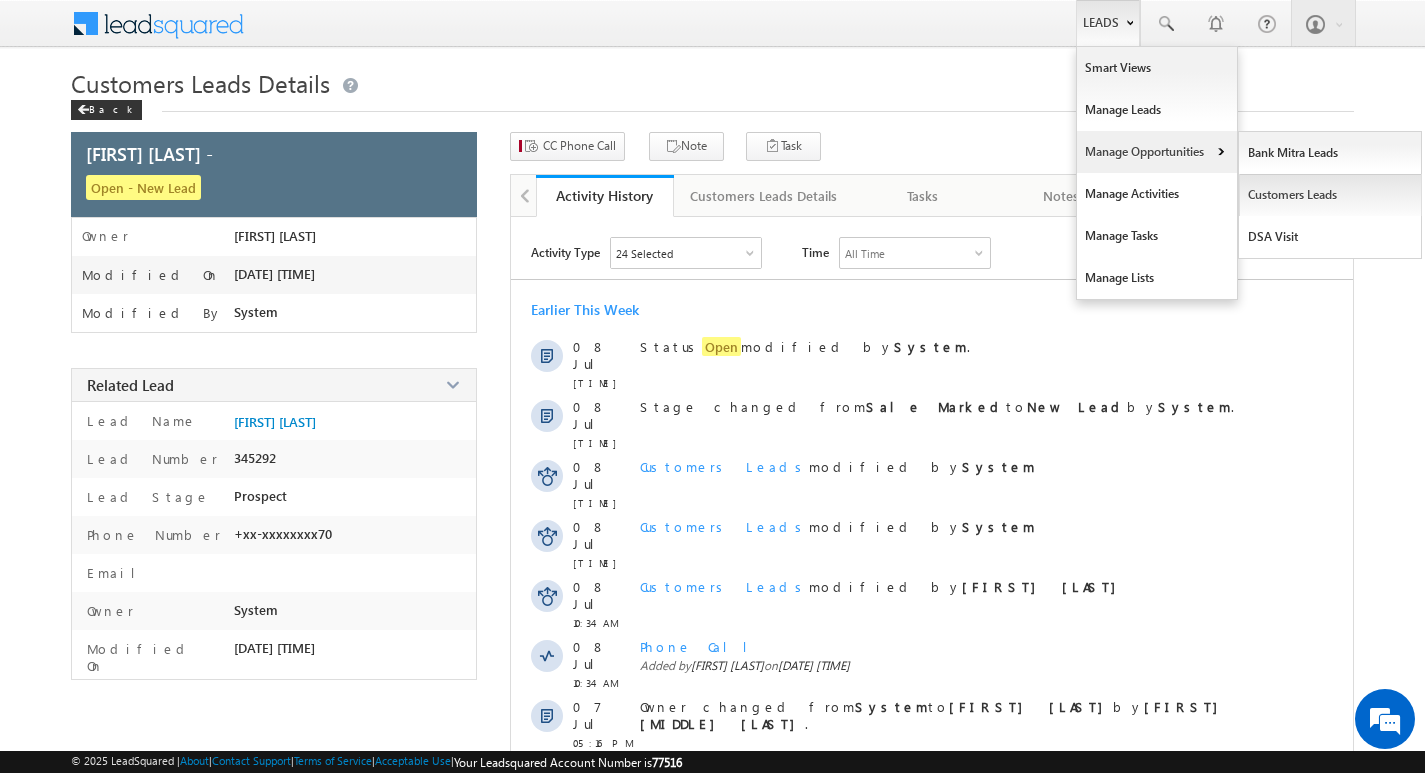 click on "Customers Leads" at bounding box center (1330, 195) 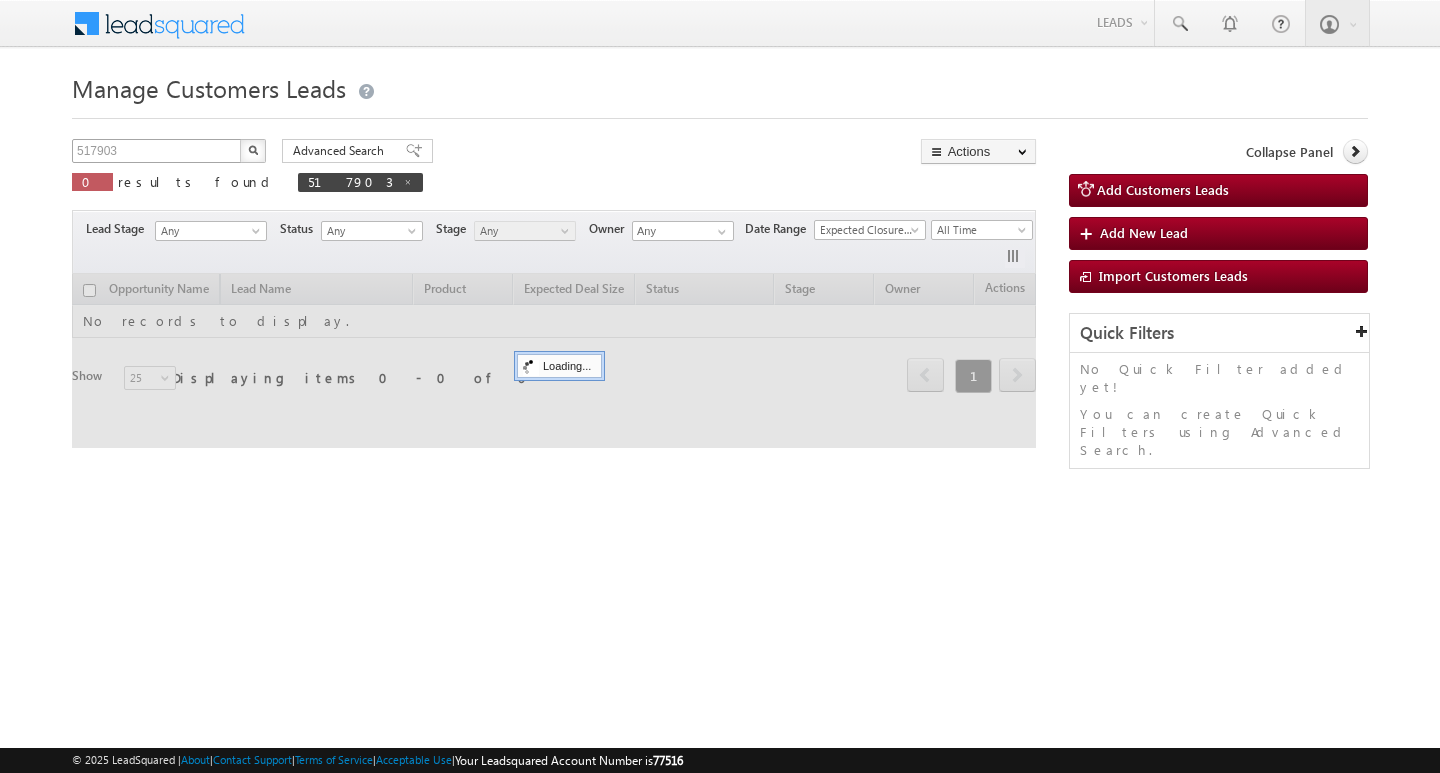 scroll, scrollTop: 0, scrollLeft: 0, axis: both 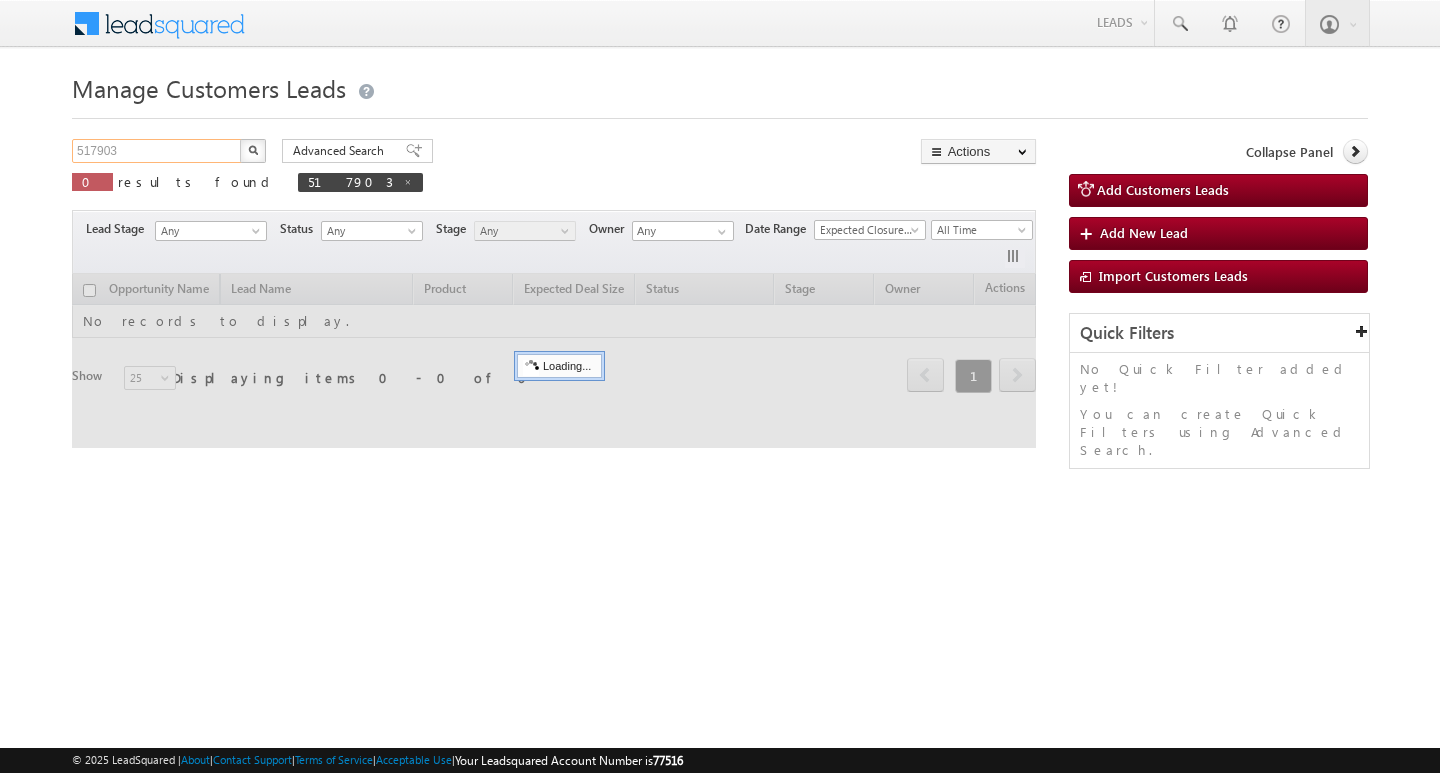 click on "517903" at bounding box center [157, 151] 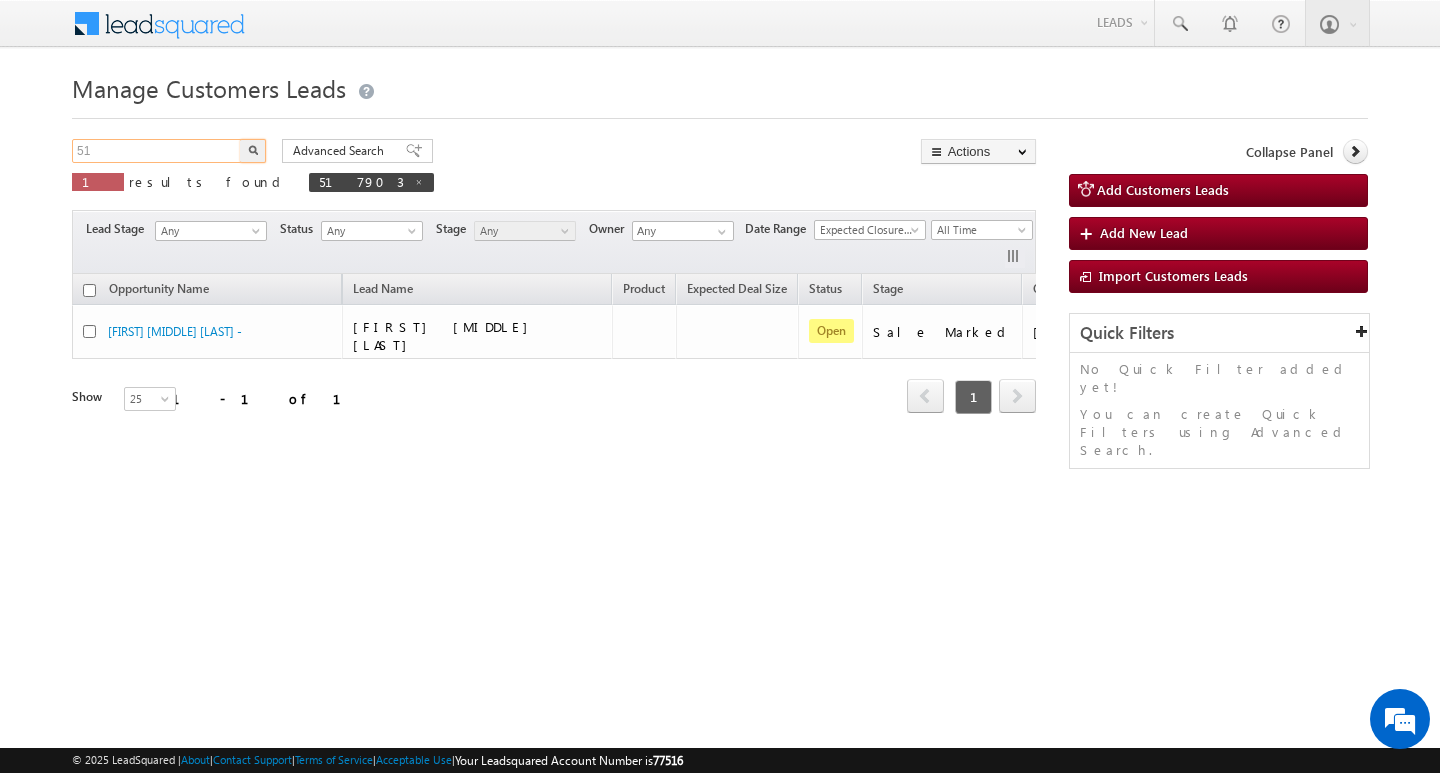 type on "5" 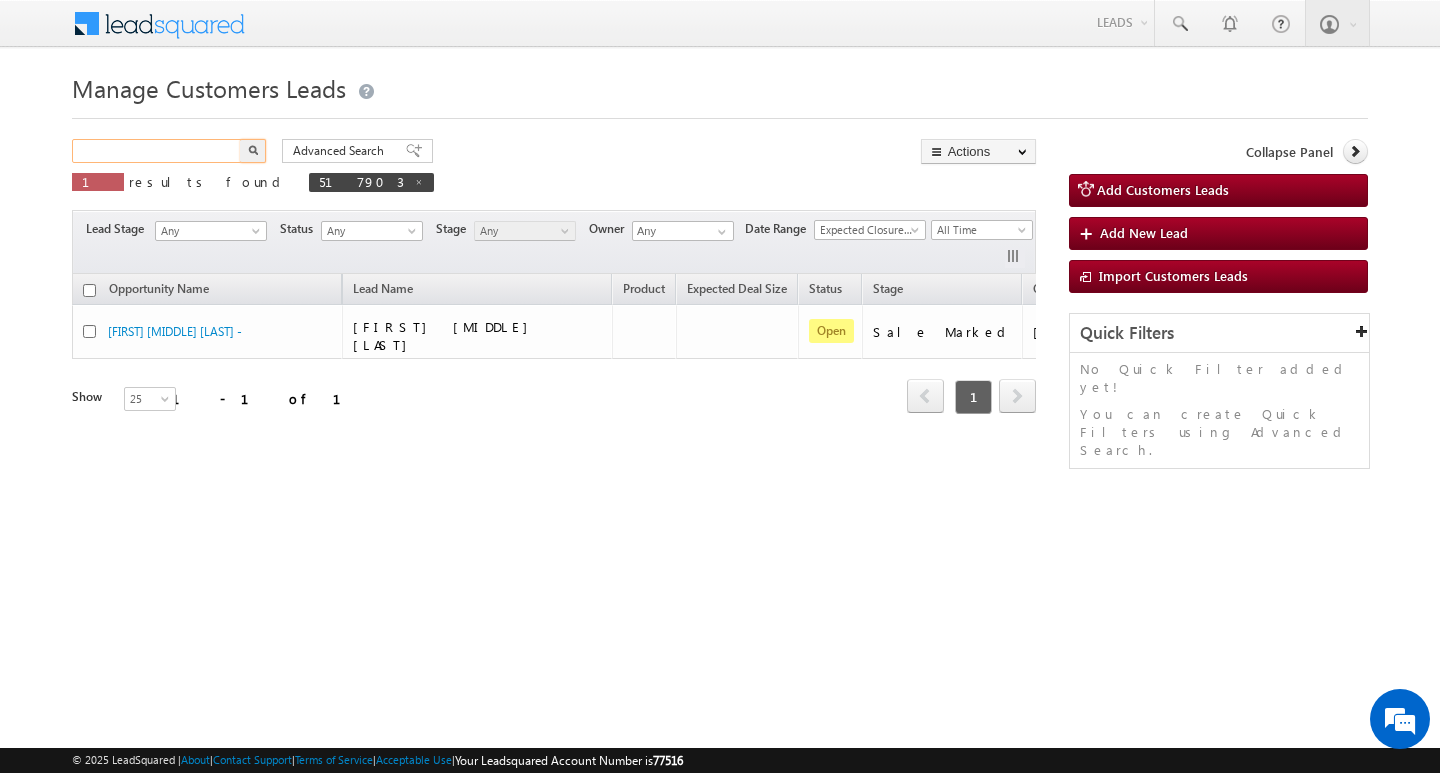 paste on "551845" 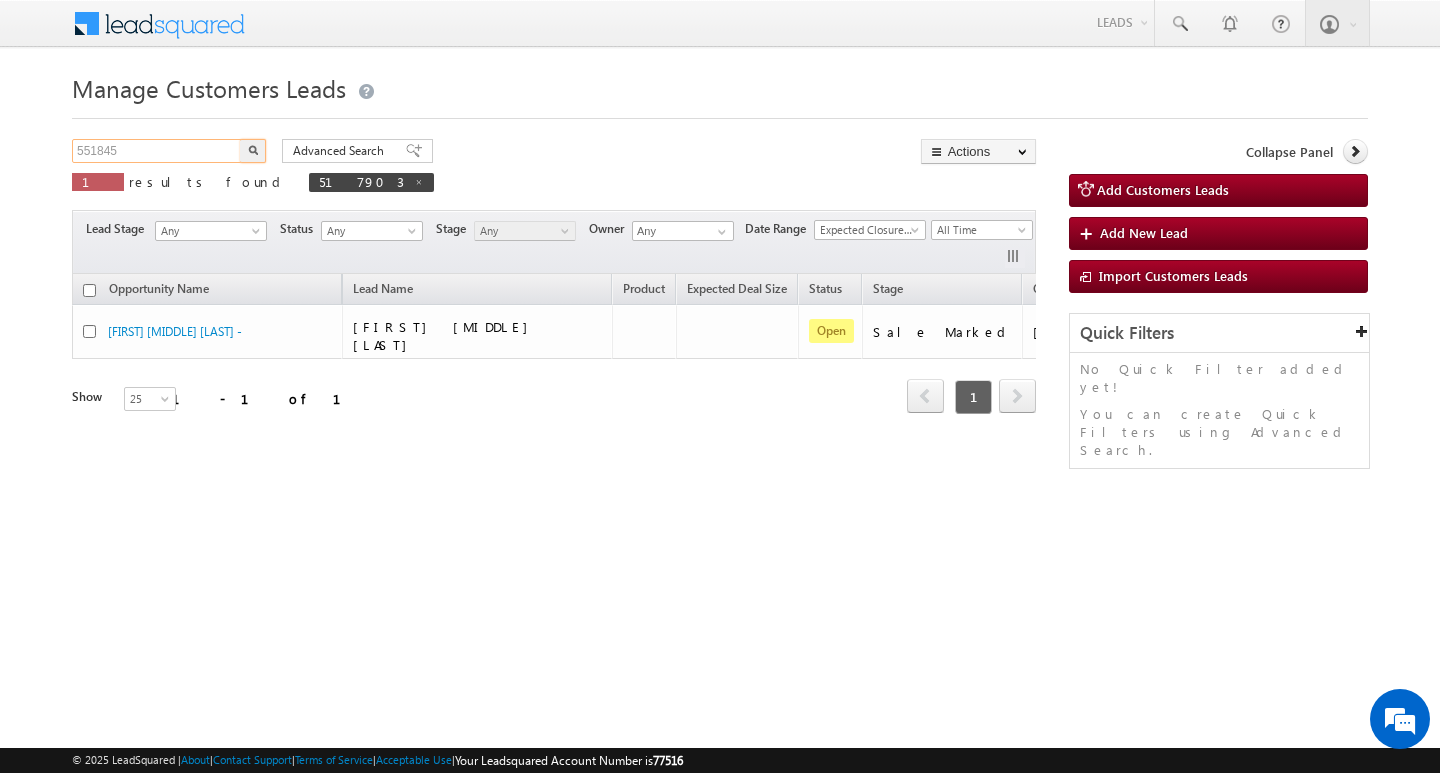 type on "551845" 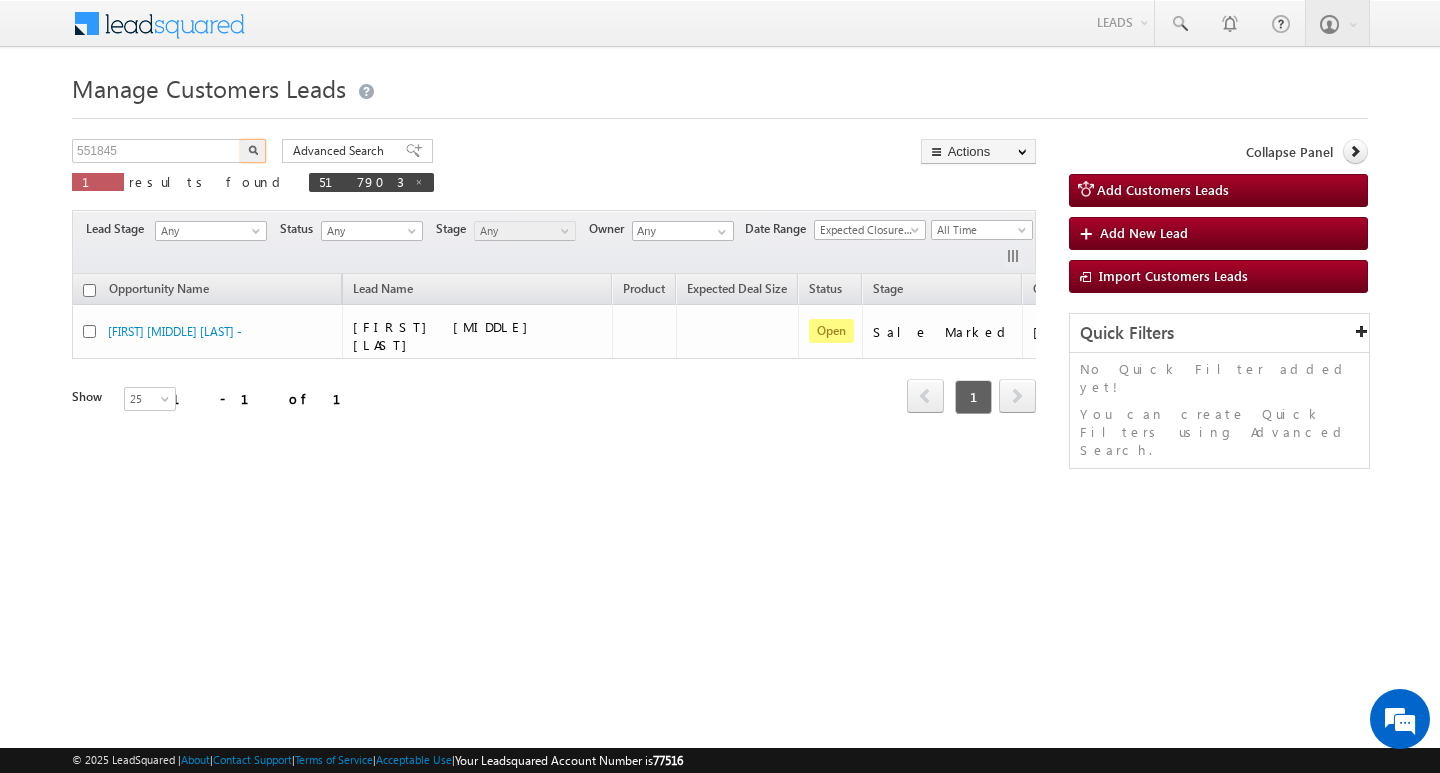 click at bounding box center [253, 151] 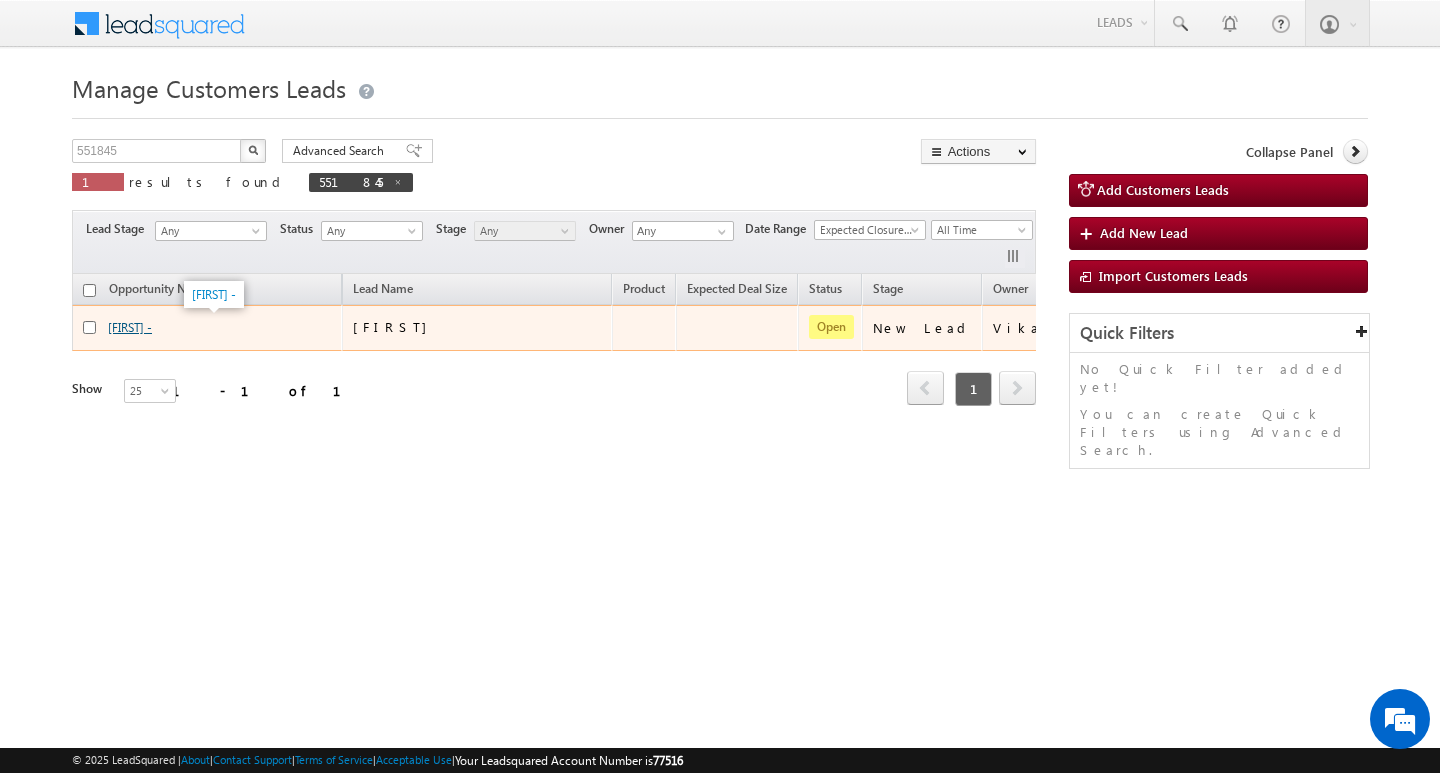 click on "Sajid  -" at bounding box center (130, 327) 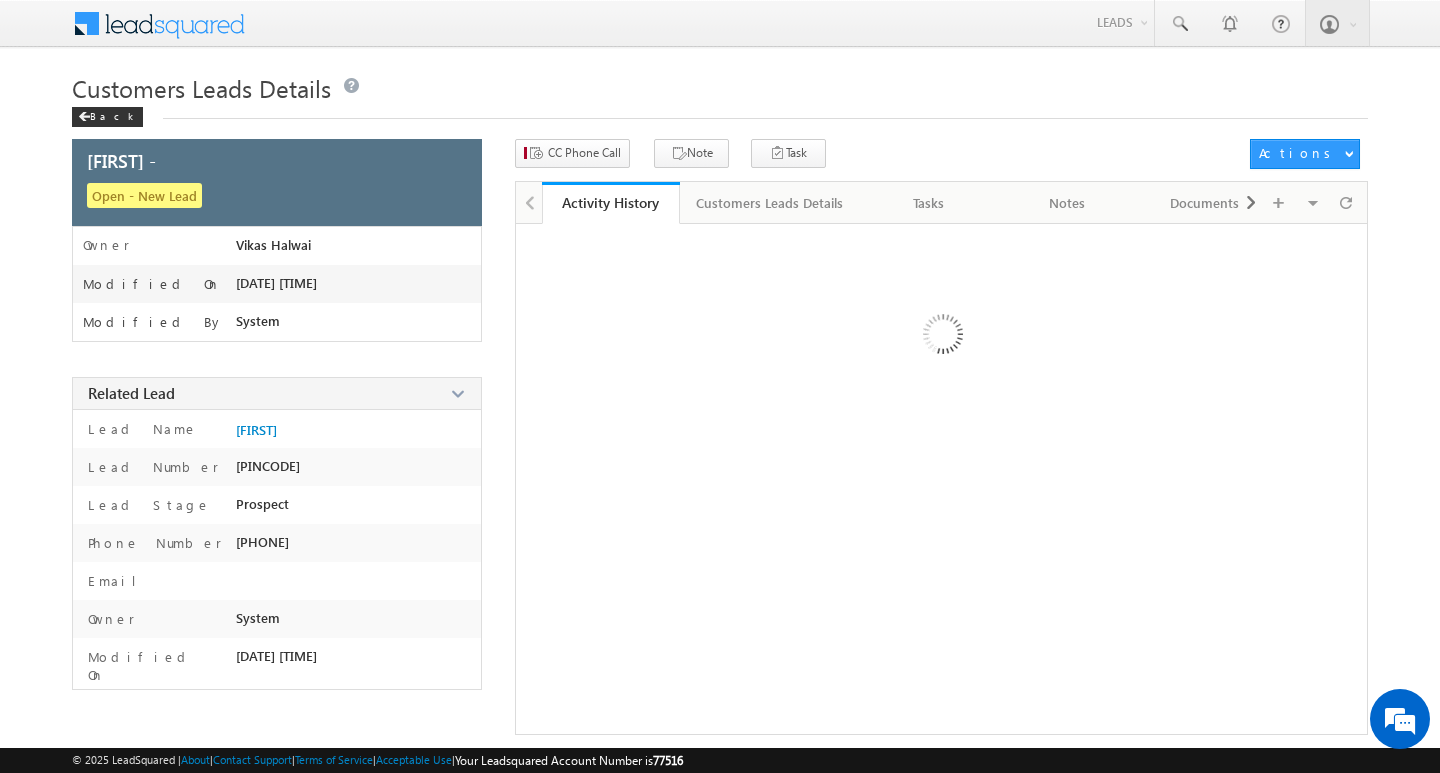 scroll, scrollTop: 0, scrollLeft: 0, axis: both 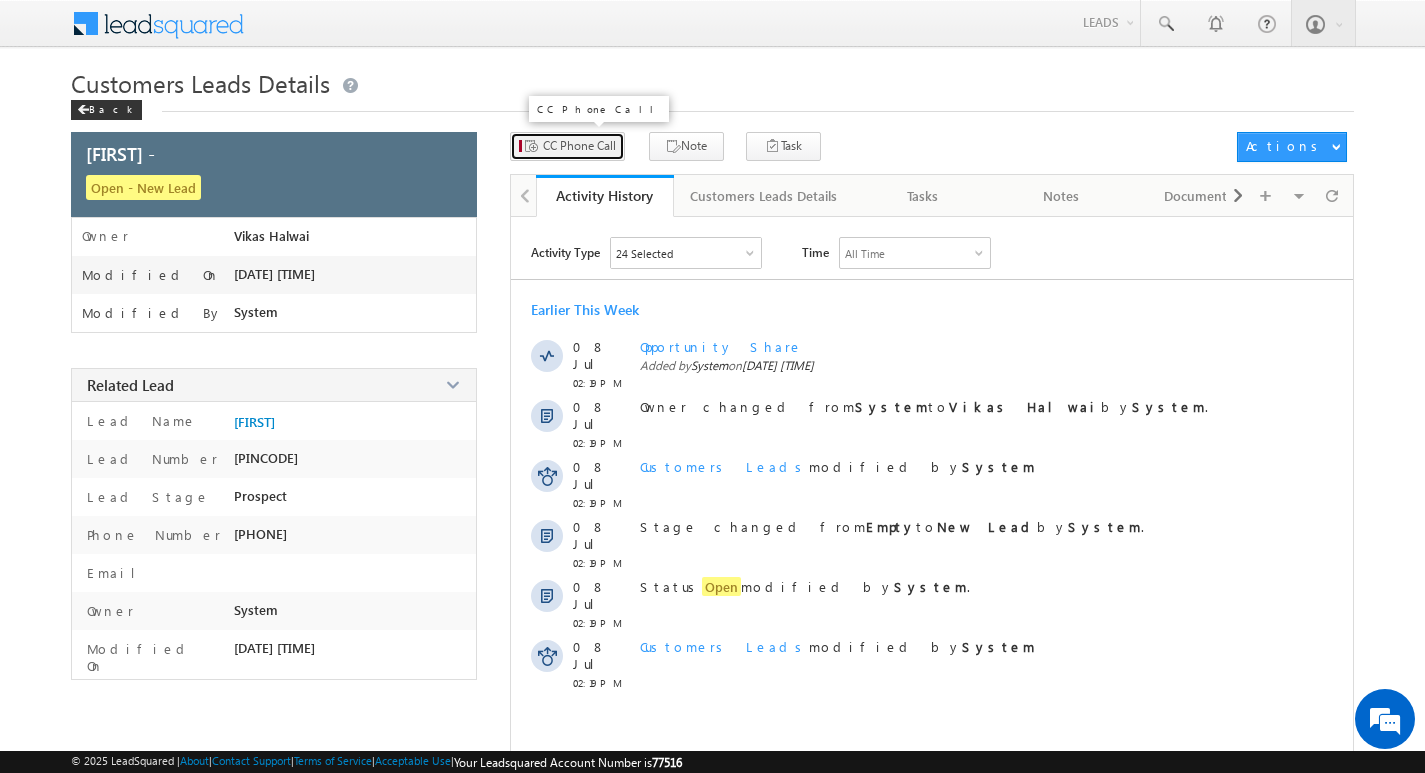 click on "CC Phone Call" at bounding box center [567, 146] 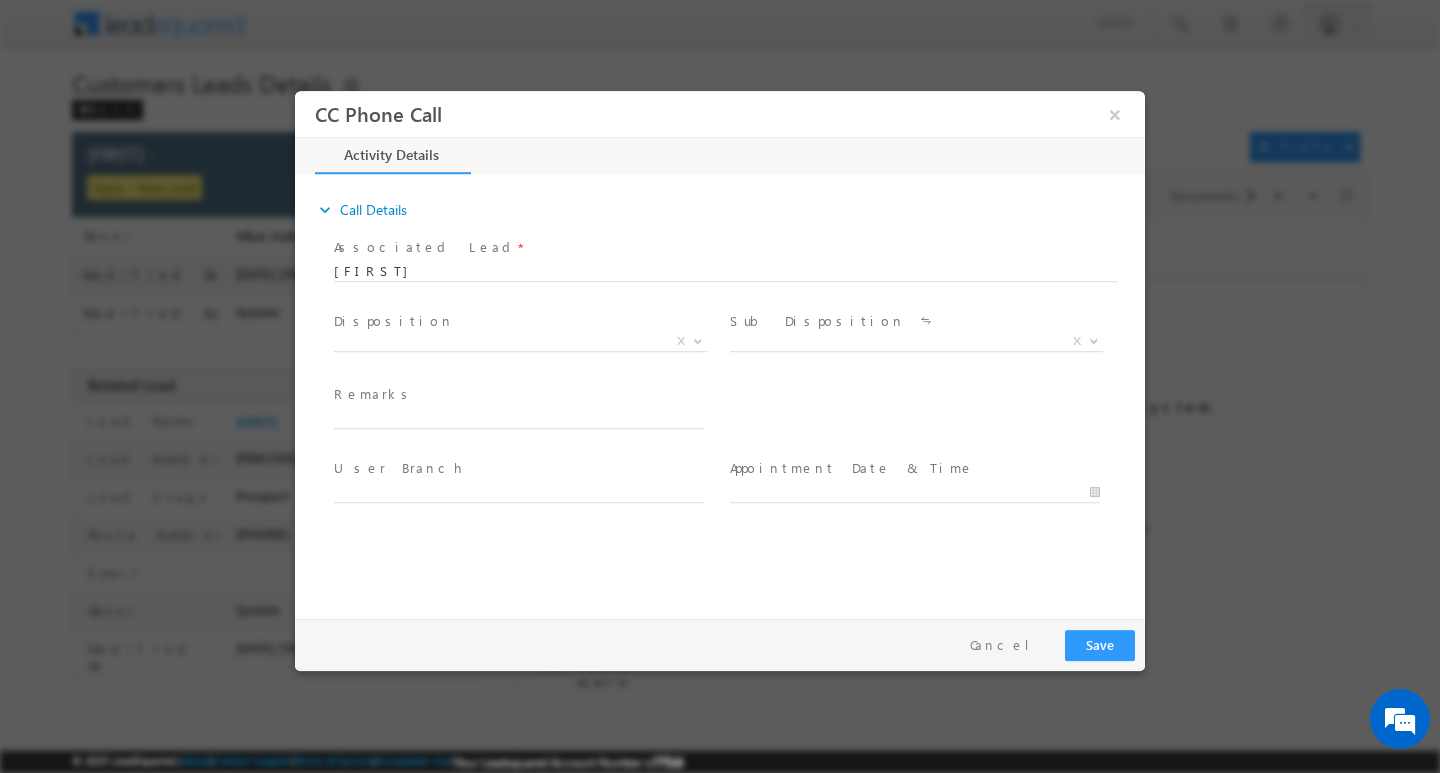 scroll, scrollTop: 0, scrollLeft: 0, axis: both 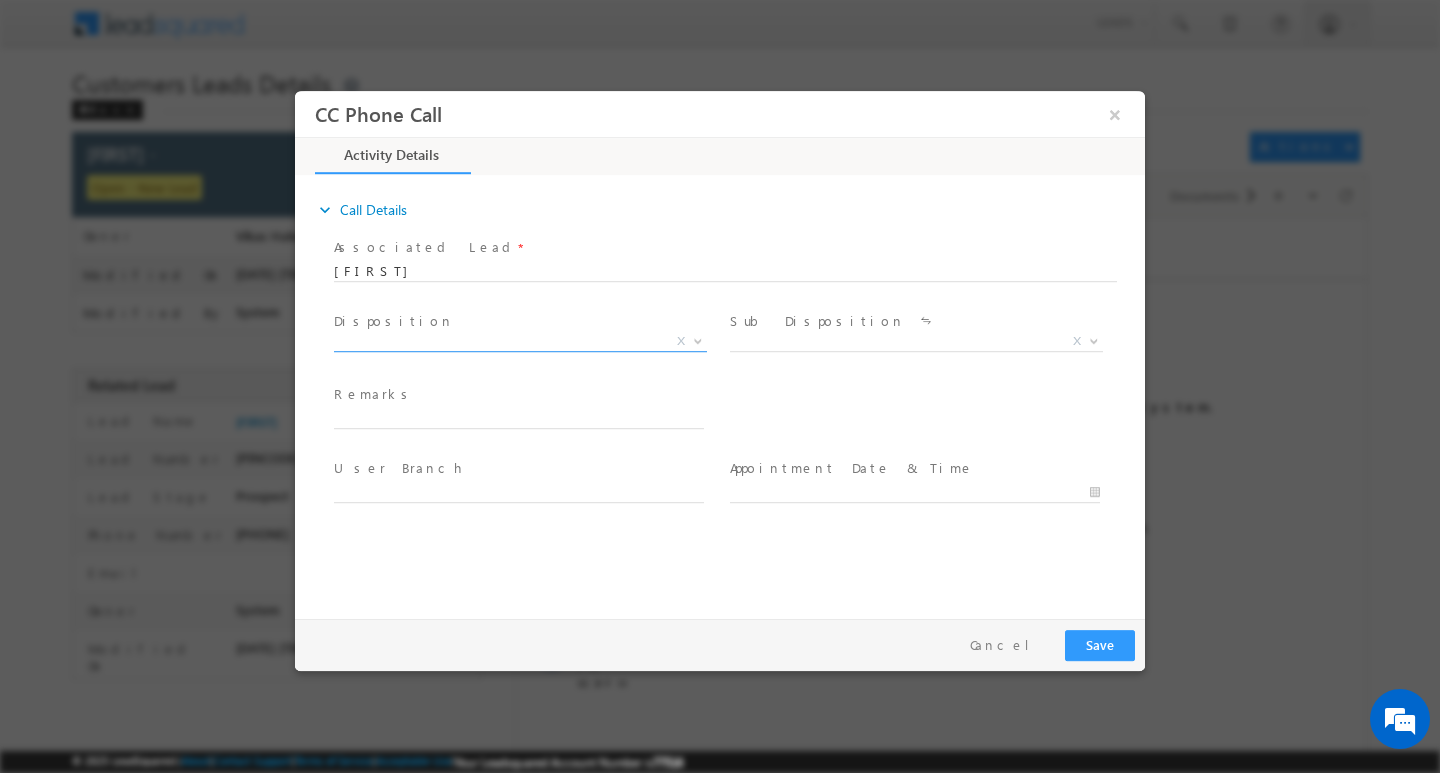 click at bounding box center (696, 340) 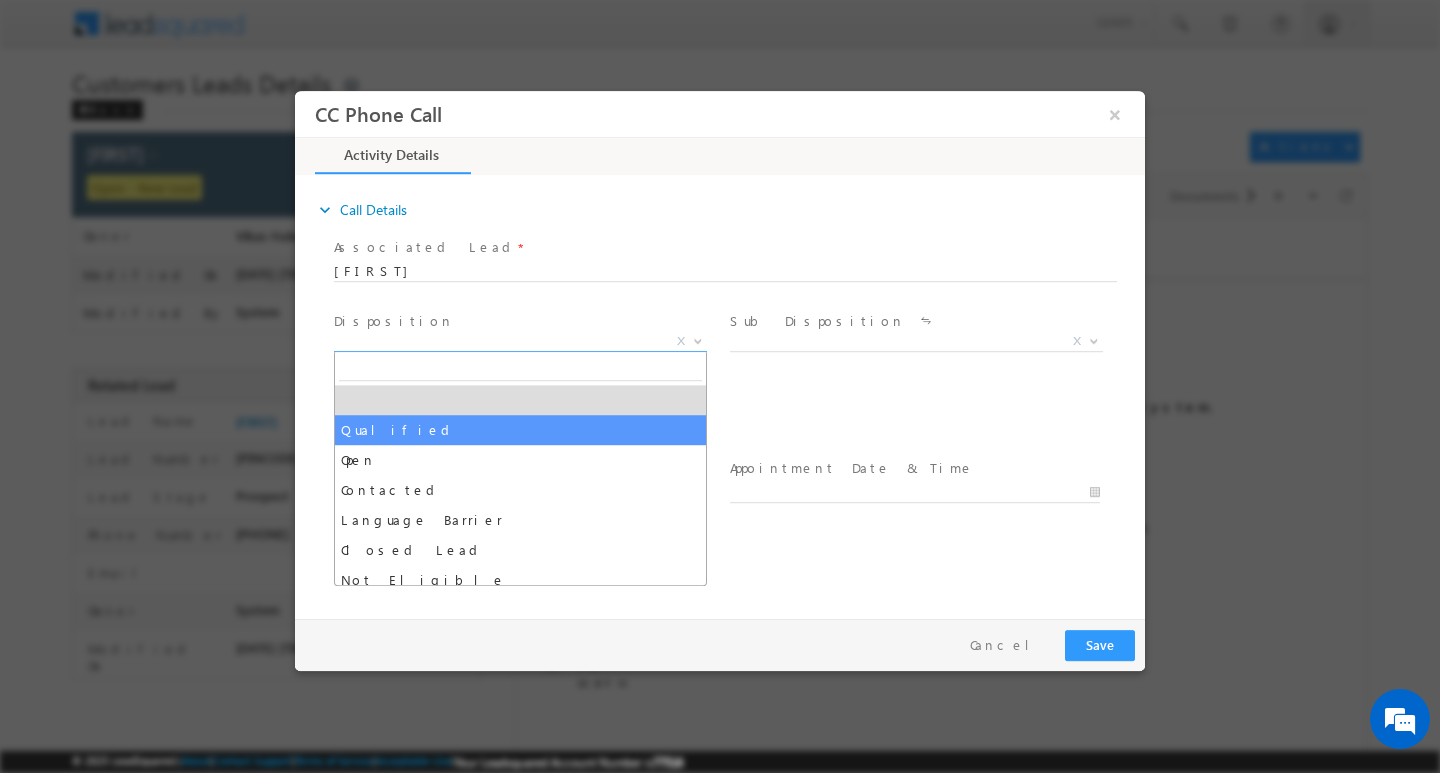 select on "Qualified" 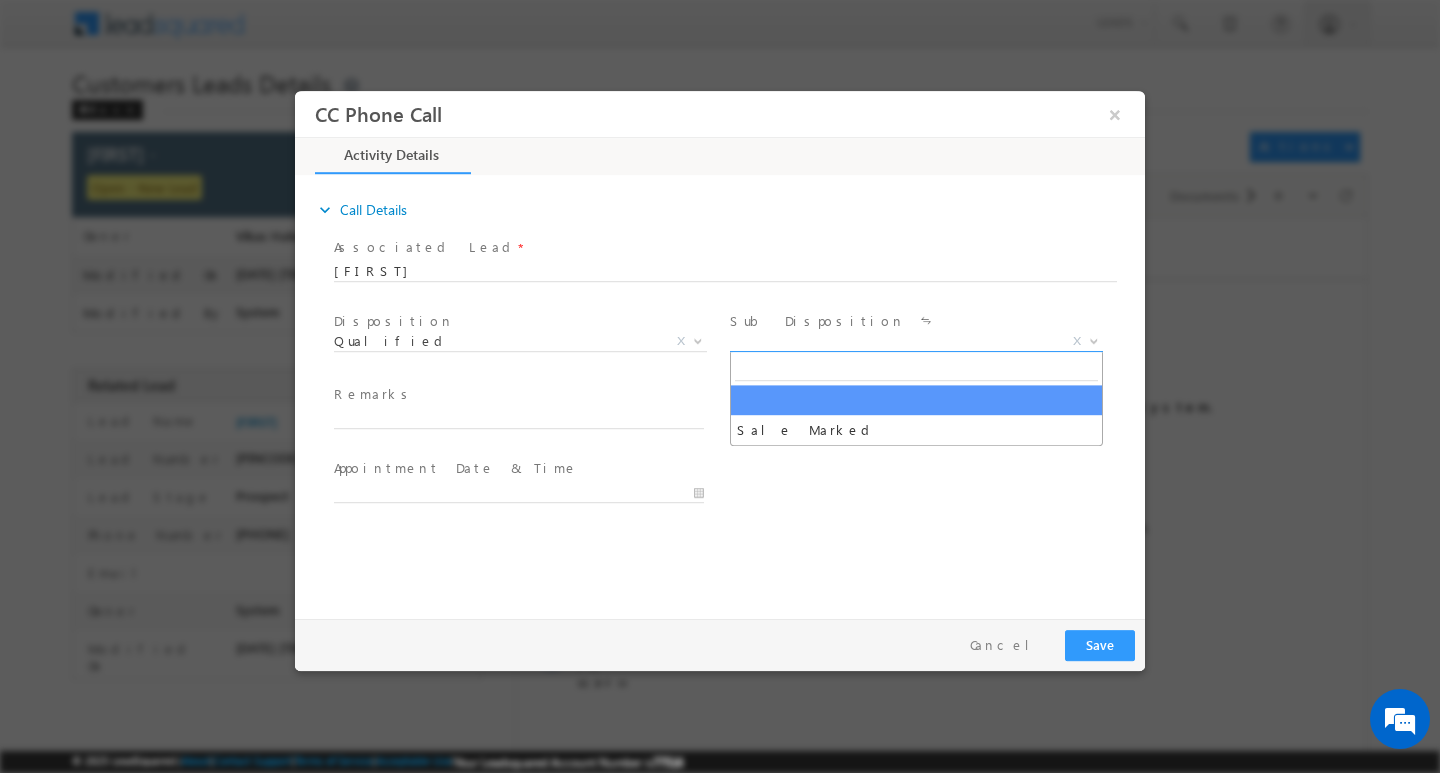 click at bounding box center (1094, 339) 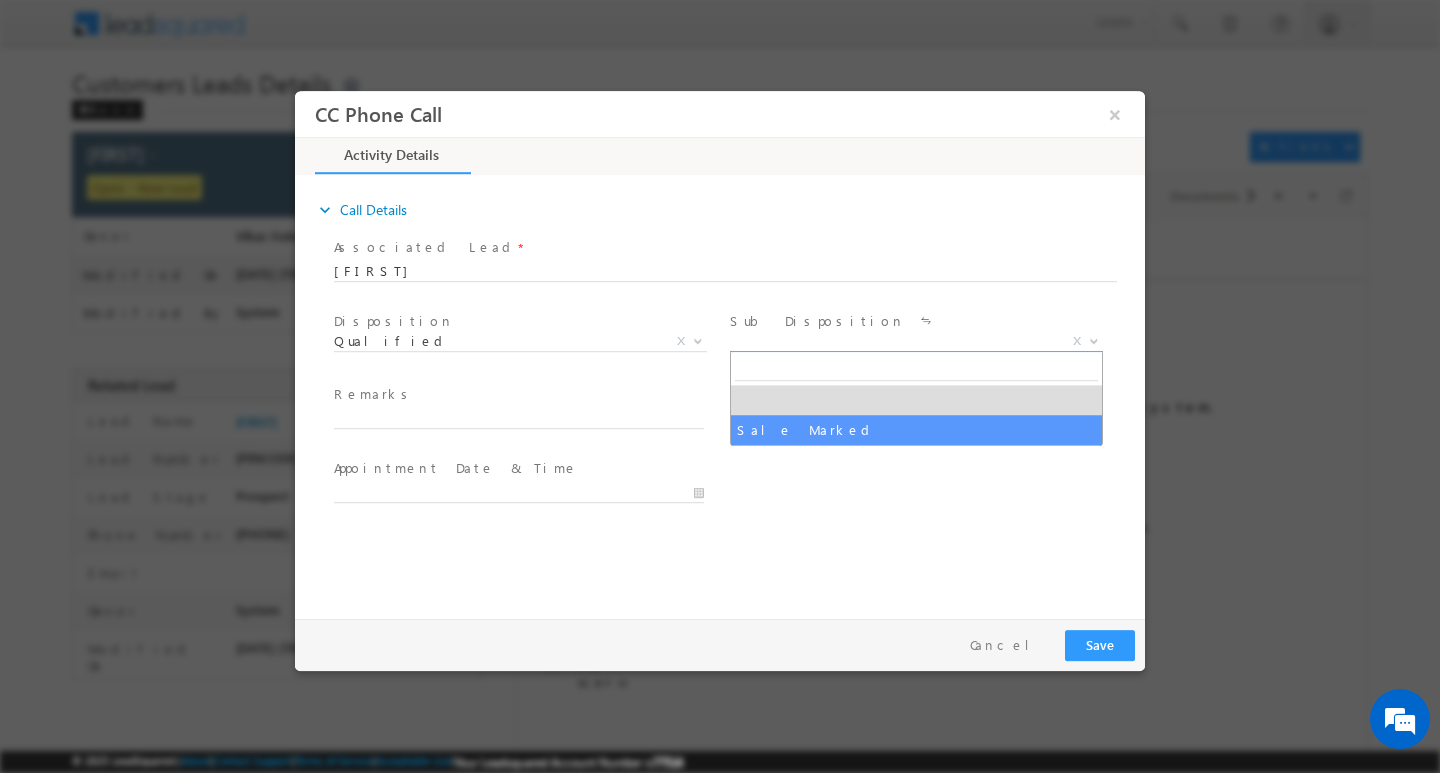 select on "Sale Marked" 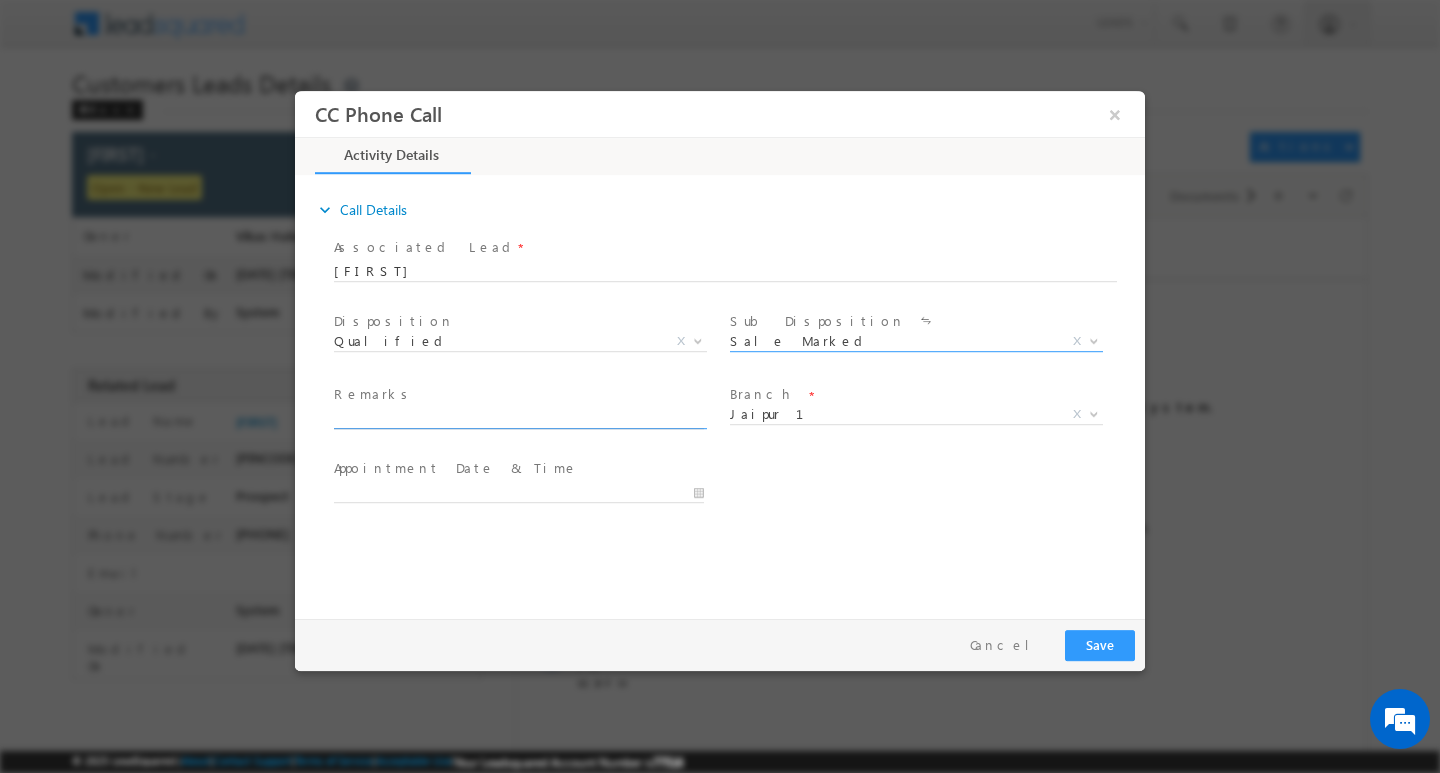 click at bounding box center [519, 418] 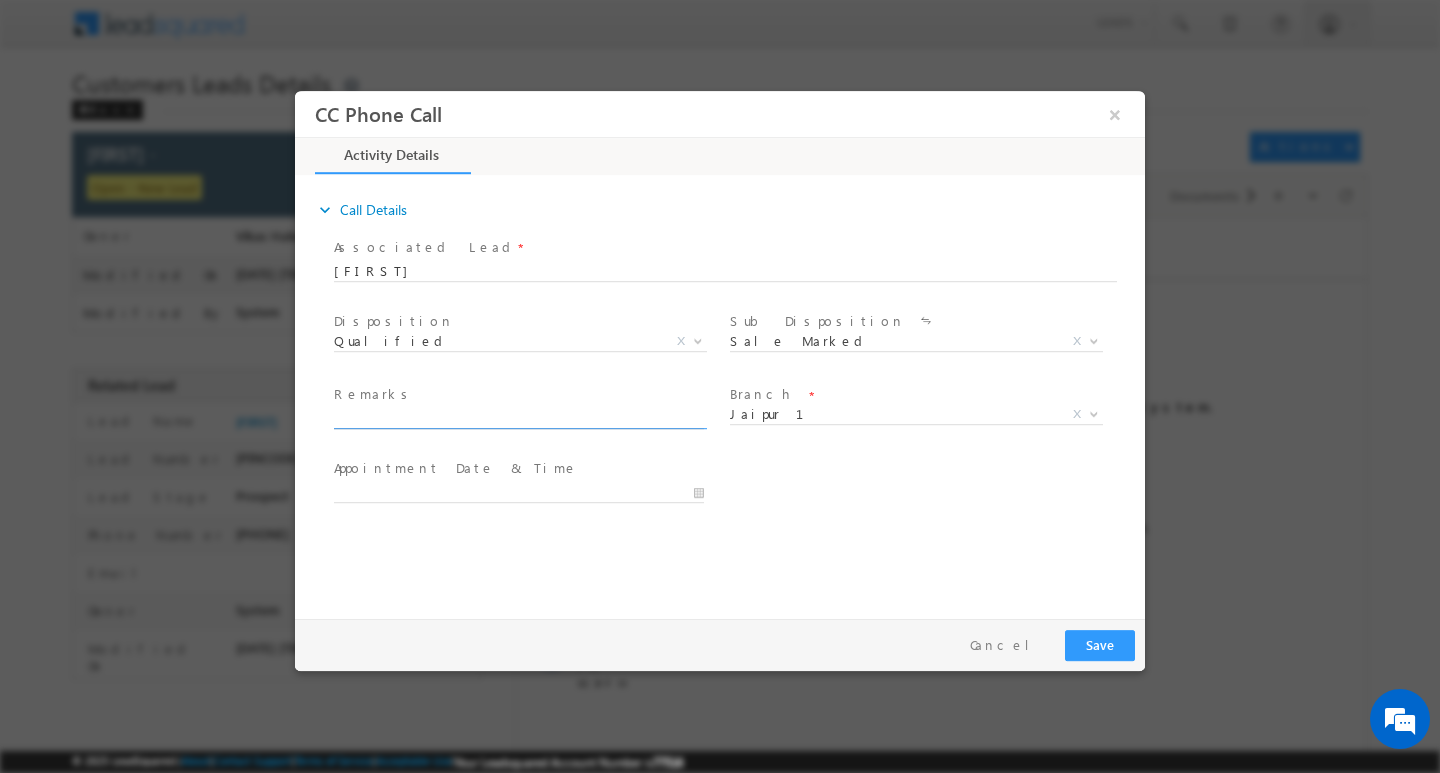 click at bounding box center (519, 418) 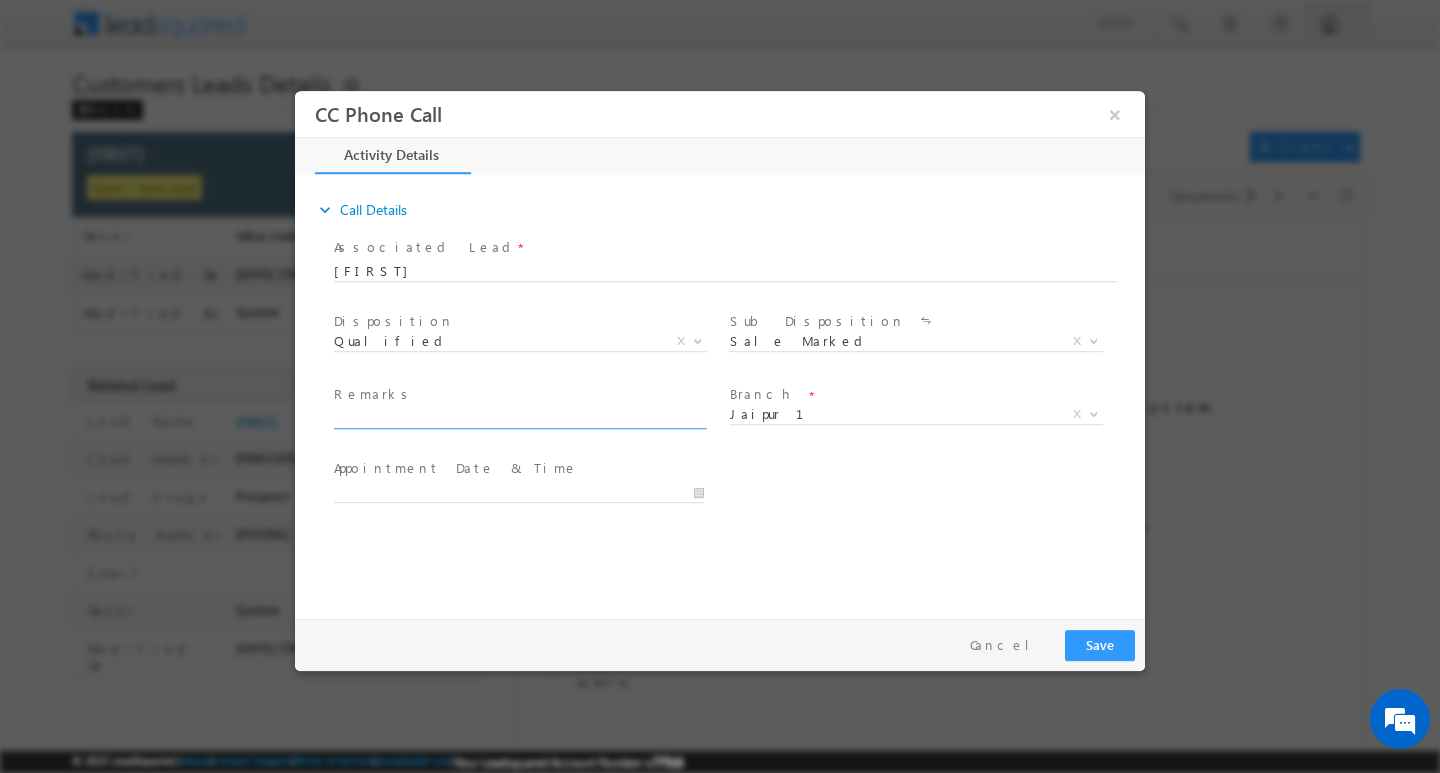 scroll, scrollTop: 0, scrollLeft: 0, axis: both 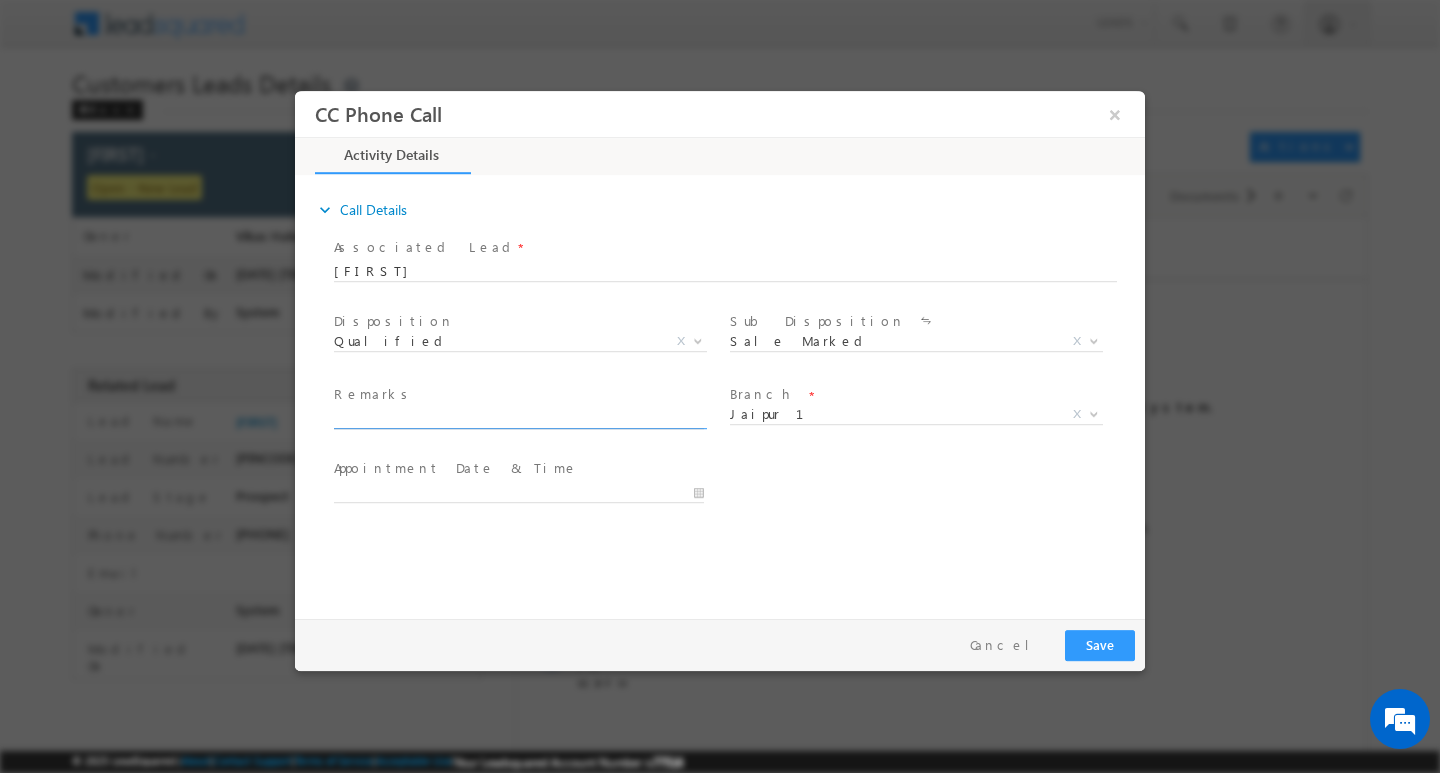 click at bounding box center (519, 418) 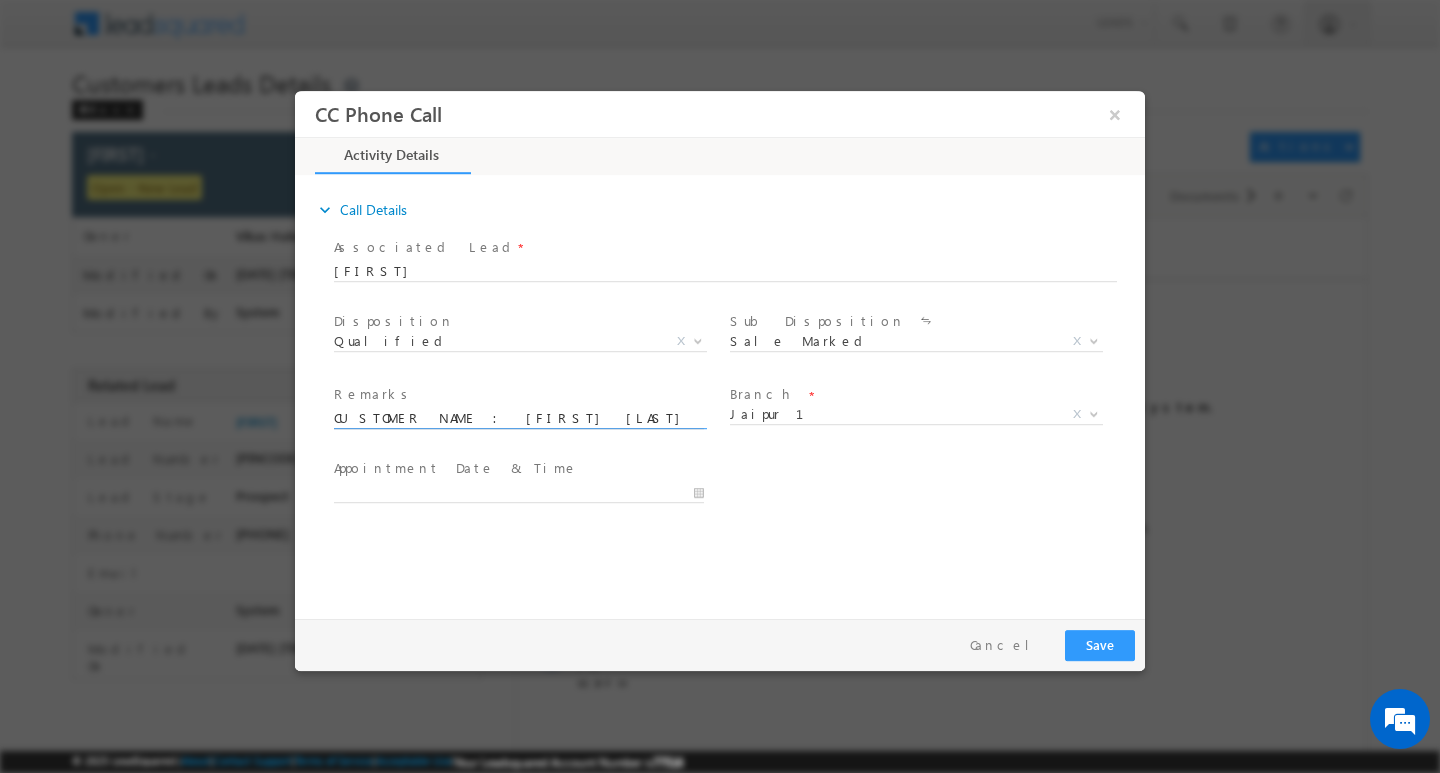 scroll, scrollTop: 0, scrollLeft: 966, axis: horizontal 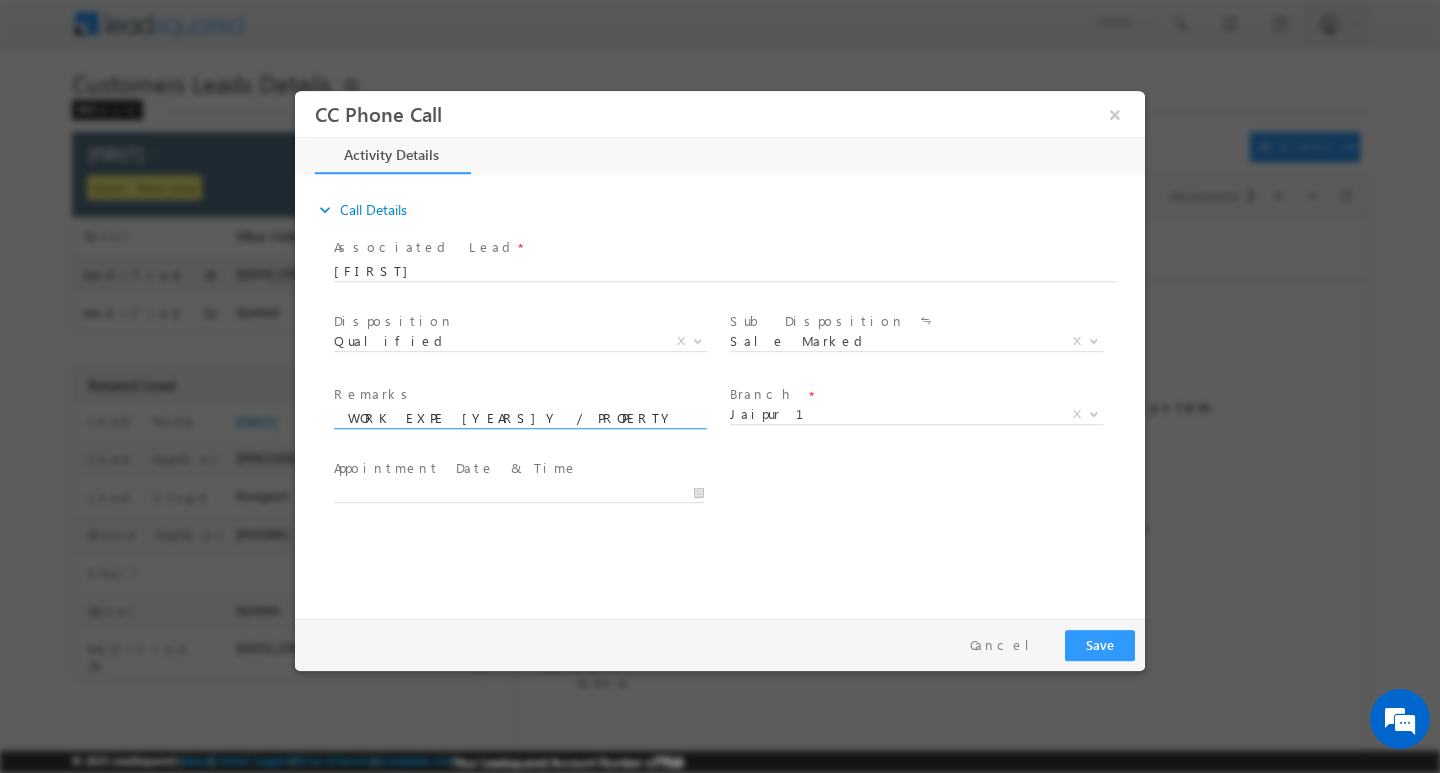 type on "CUSTOMER  NAME : SAJID HUSAN / AG 41Y /  SELF EMPLOYED / MOTHE INCOME 50K / WORK EXPE 25Y / PROPERTY TYPE  / MC / LOAN TYPE HL / LOAN AM    20L /   ADD: SHATRI  NAGAR  LANKA PURA CHURACH   / PIN CODE" 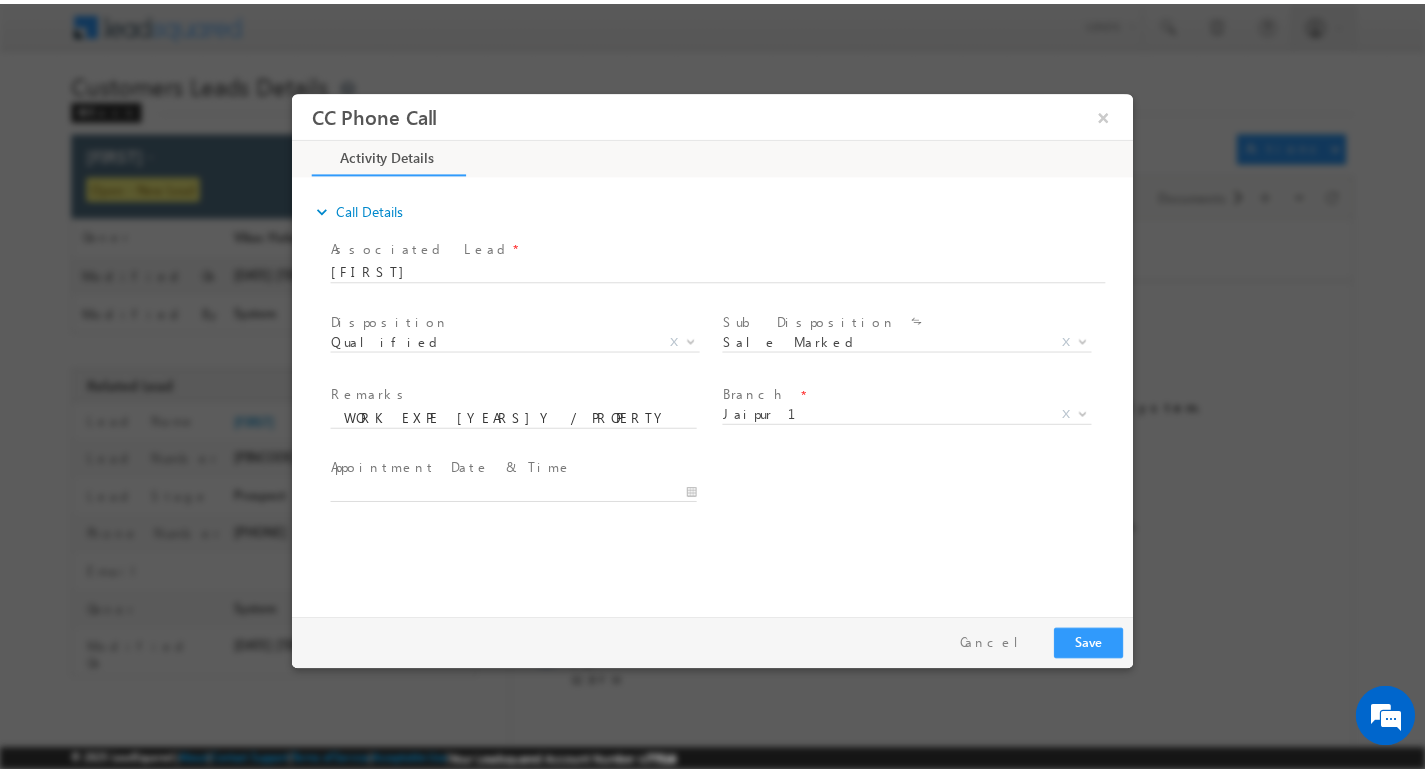 scroll, scrollTop: 0, scrollLeft: 0, axis: both 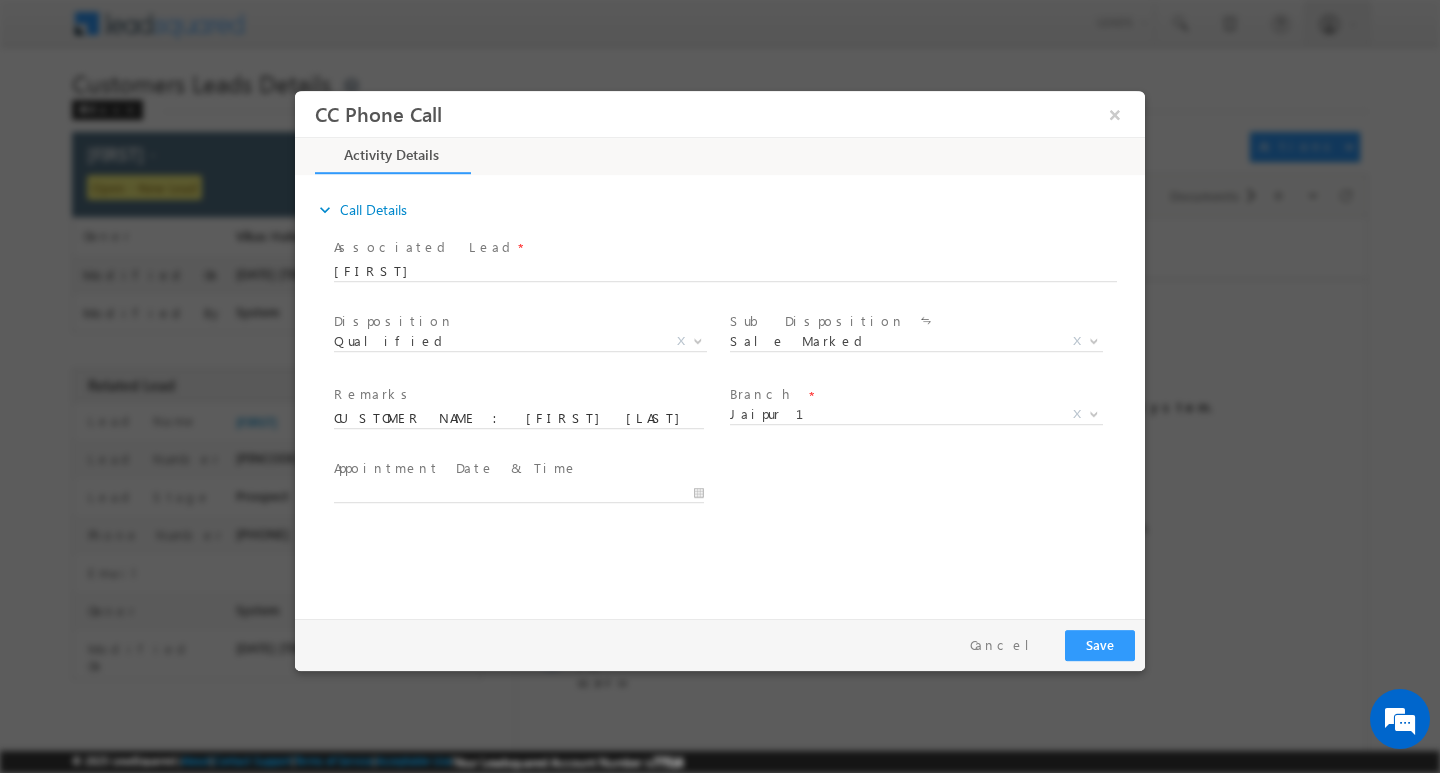 click at bounding box center [528, 491] 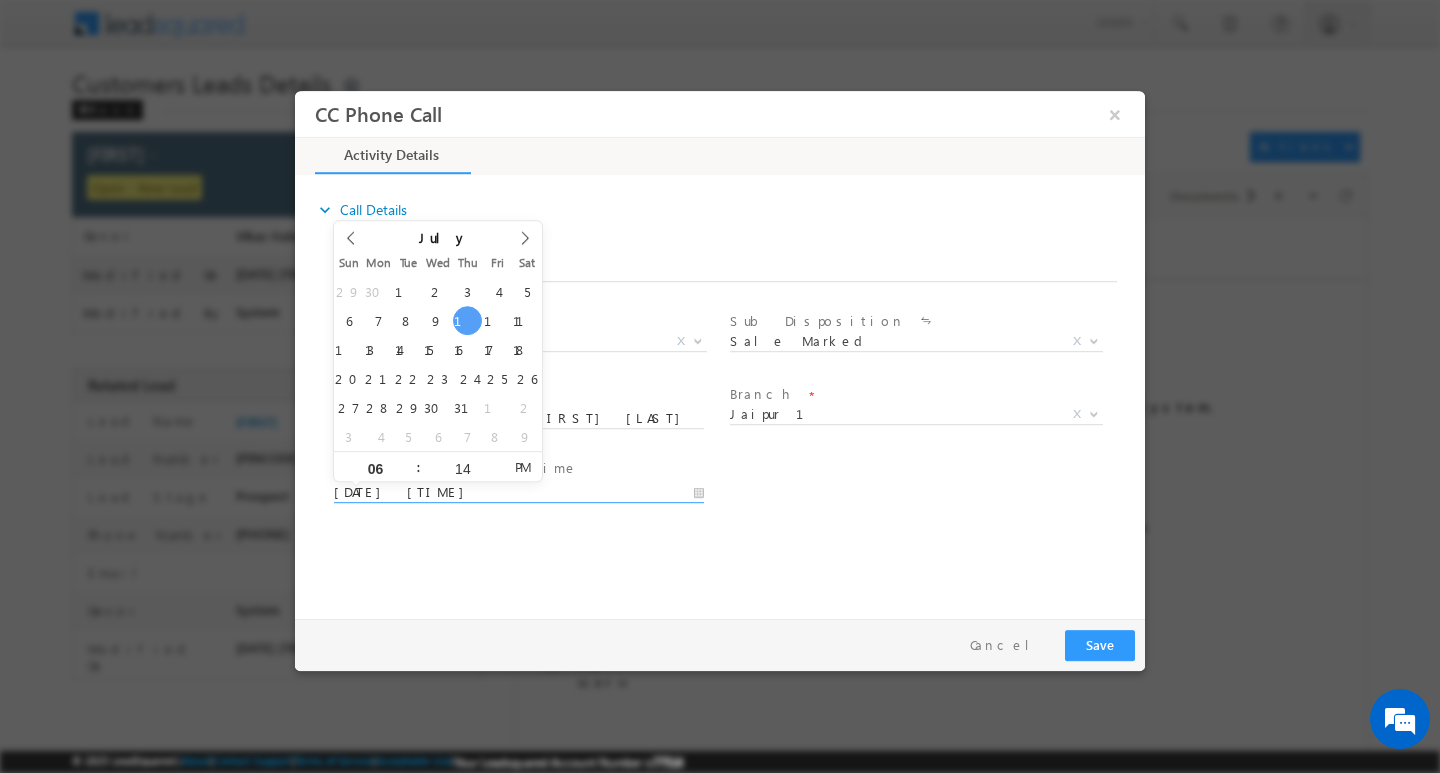 click on "07/10/2025 6:14 PM" at bounding box center [519, 492] 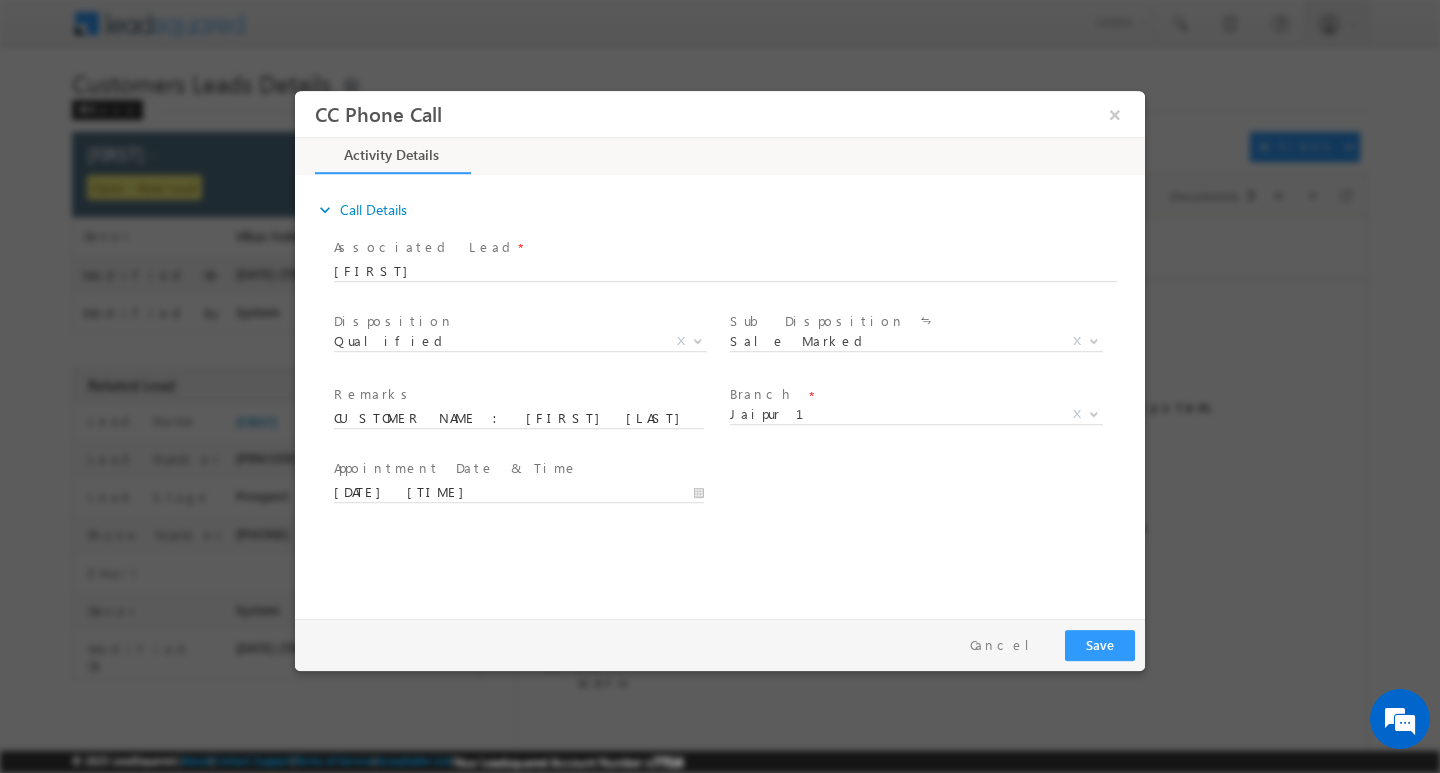 click on "CC Phone Call
×
*" at bounding box center [720, 349] 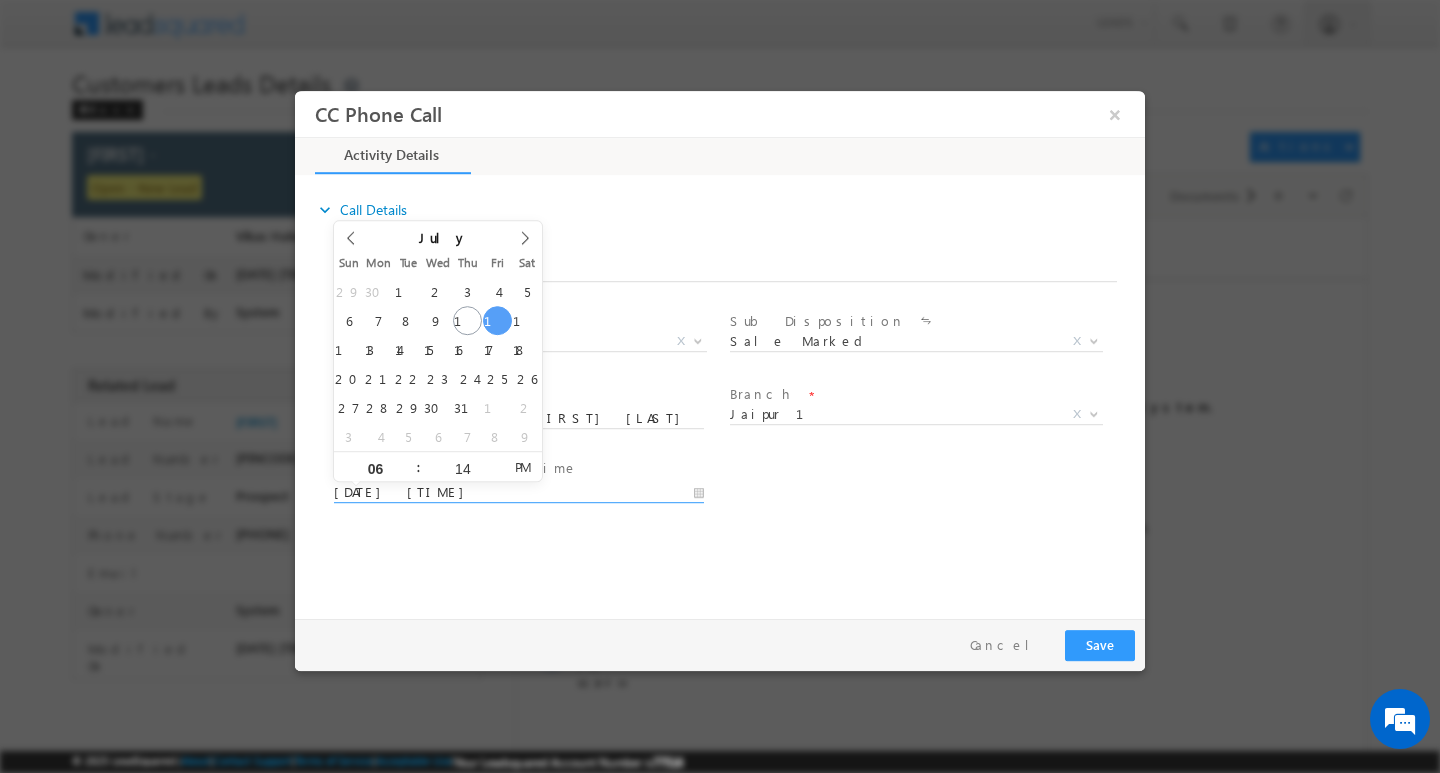 click on "07/11/2025 6:14 PM" at bounding box center [519, 492] 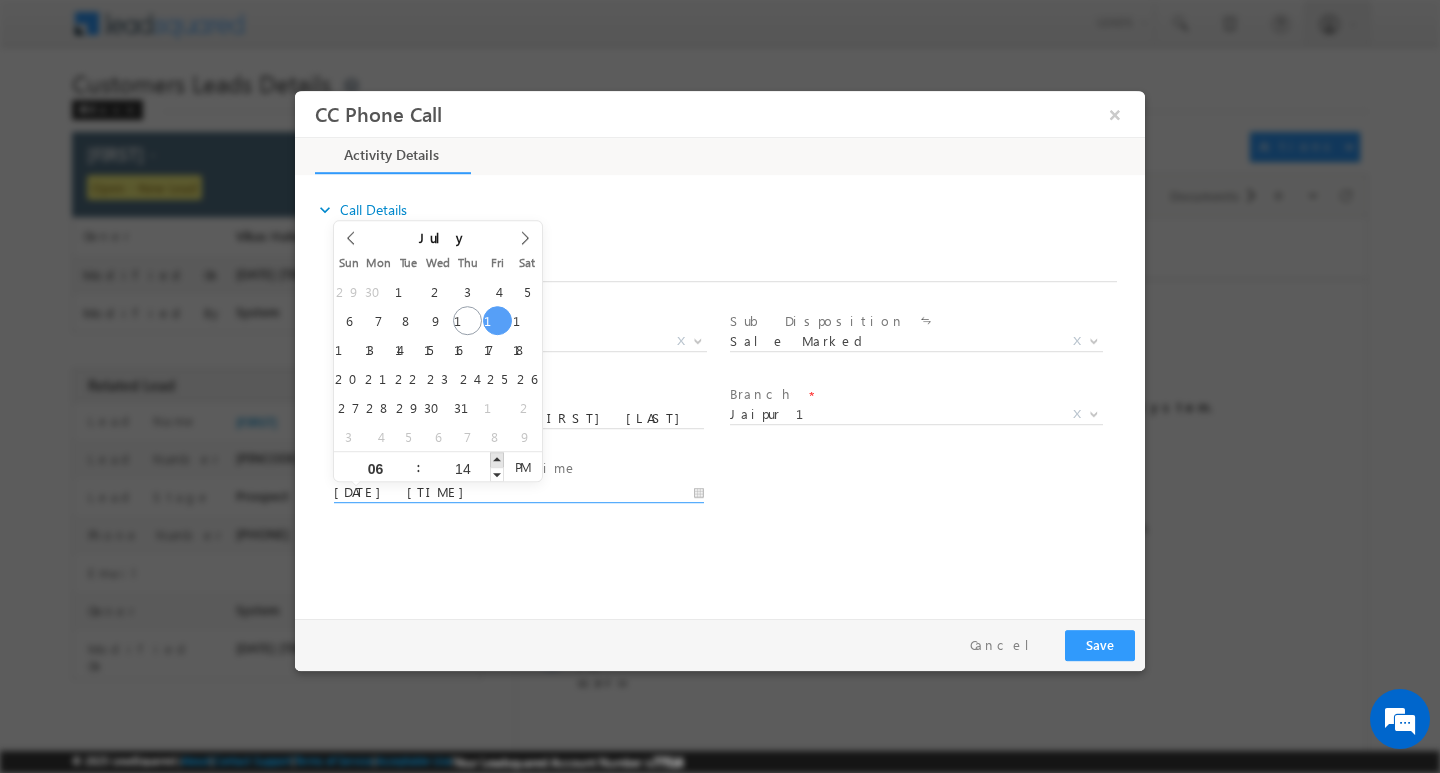 type on "07/11/2025 6:15 PM" 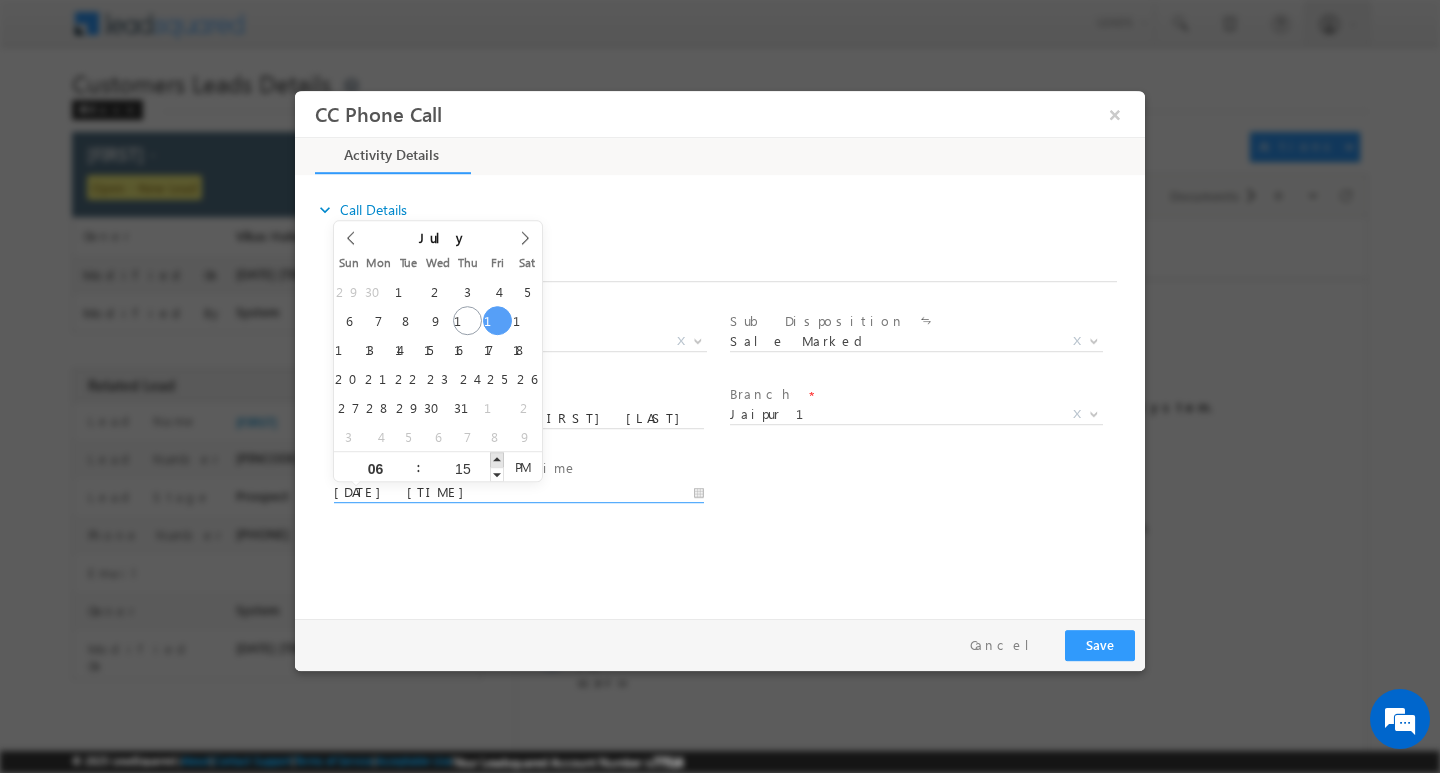 click at bounding box center [497, 458] 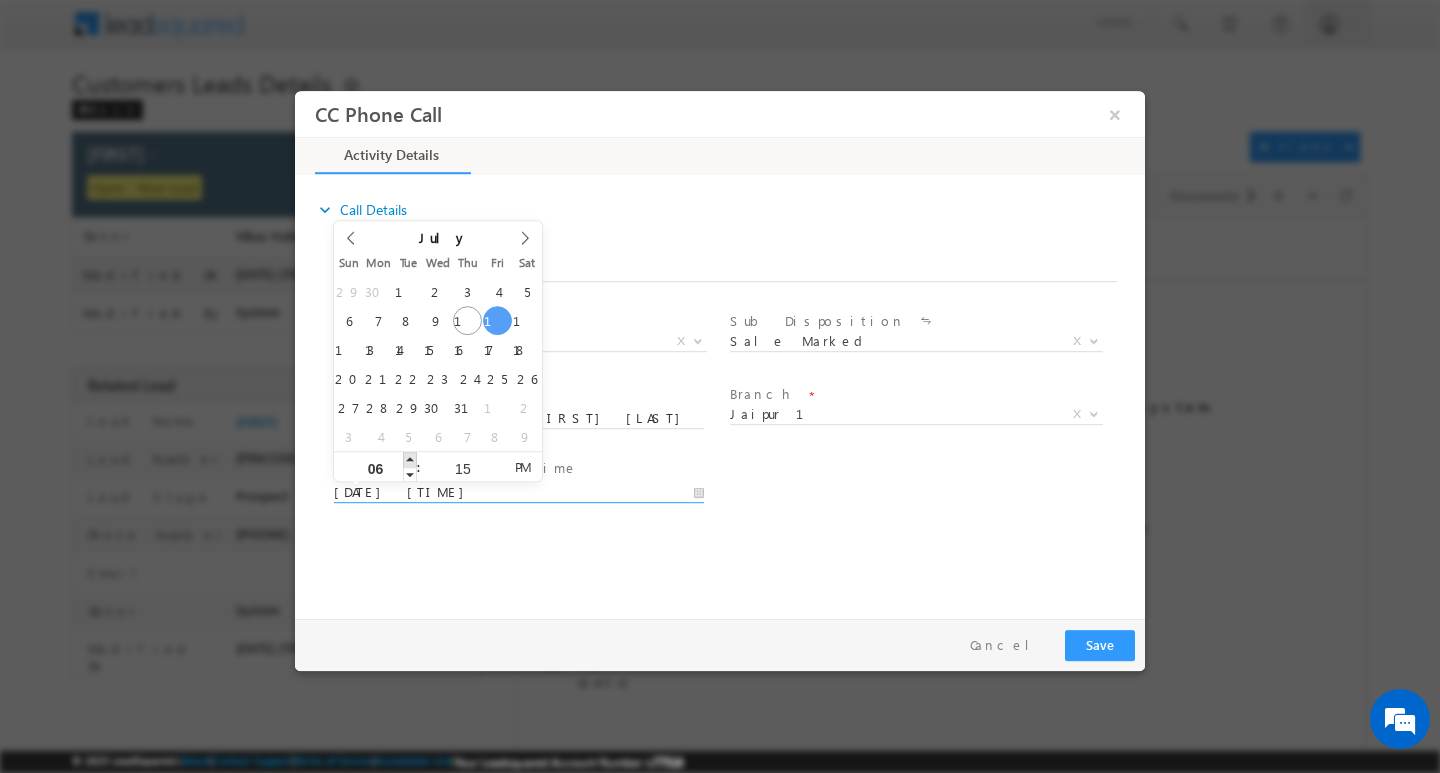 type on "07/11/2025 7:15 PM" 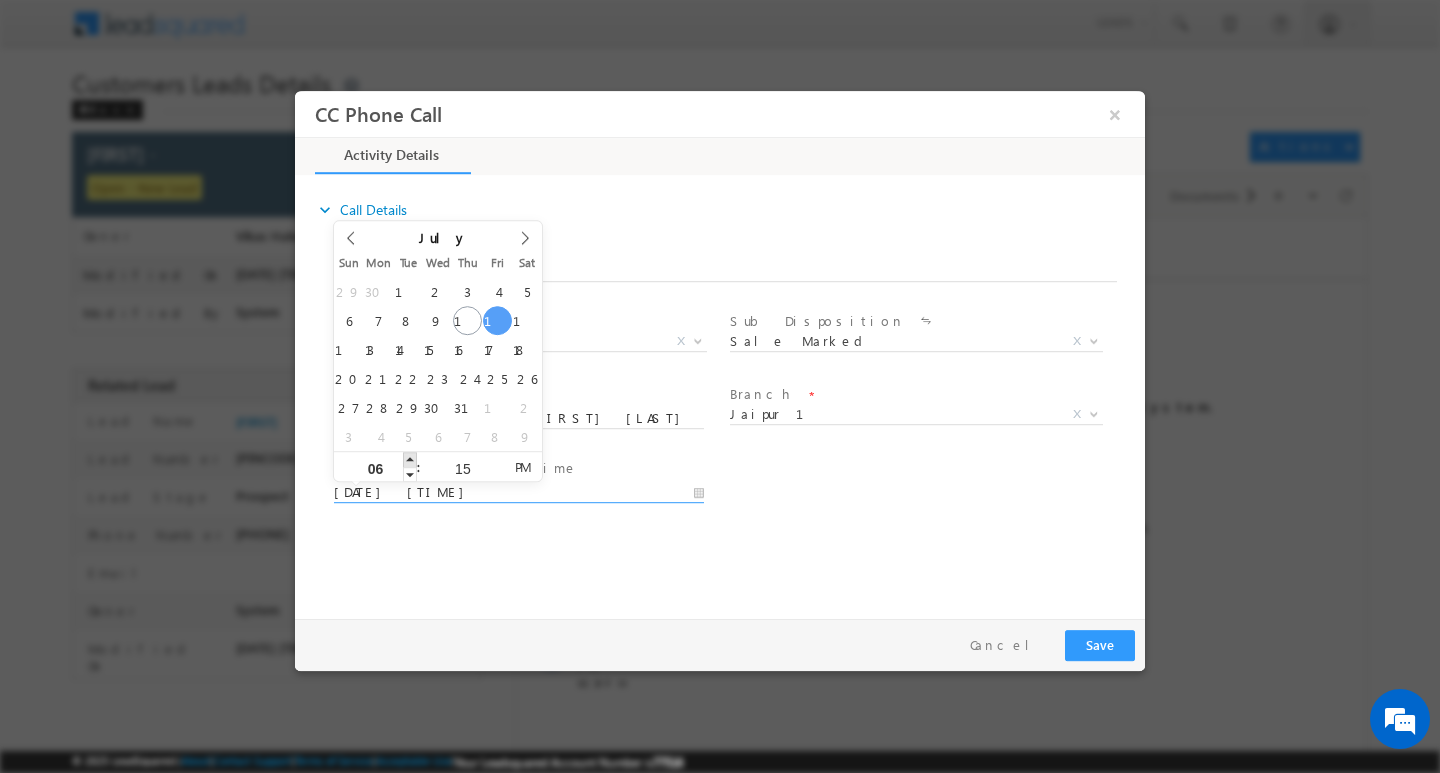 type on "07" 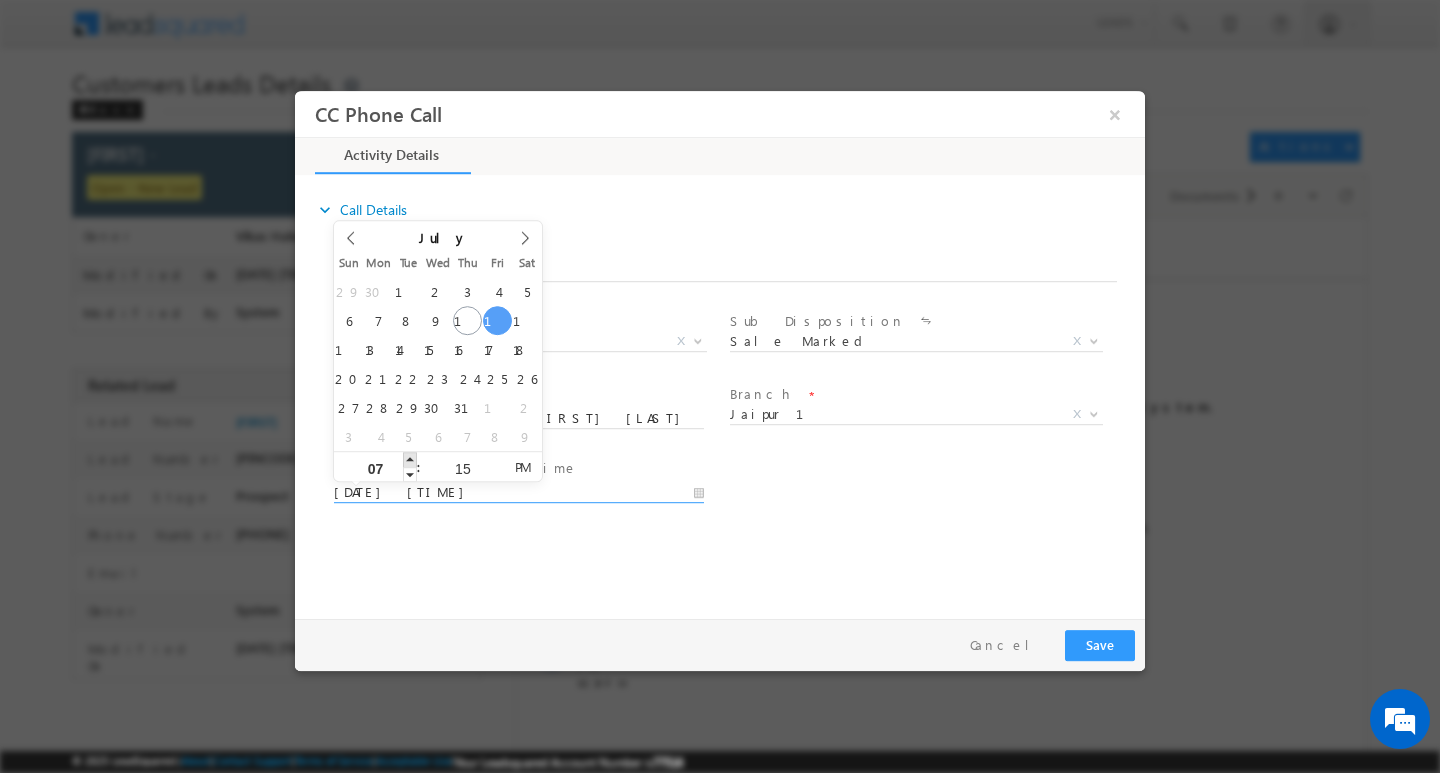 click at bounding box center (410, 458) 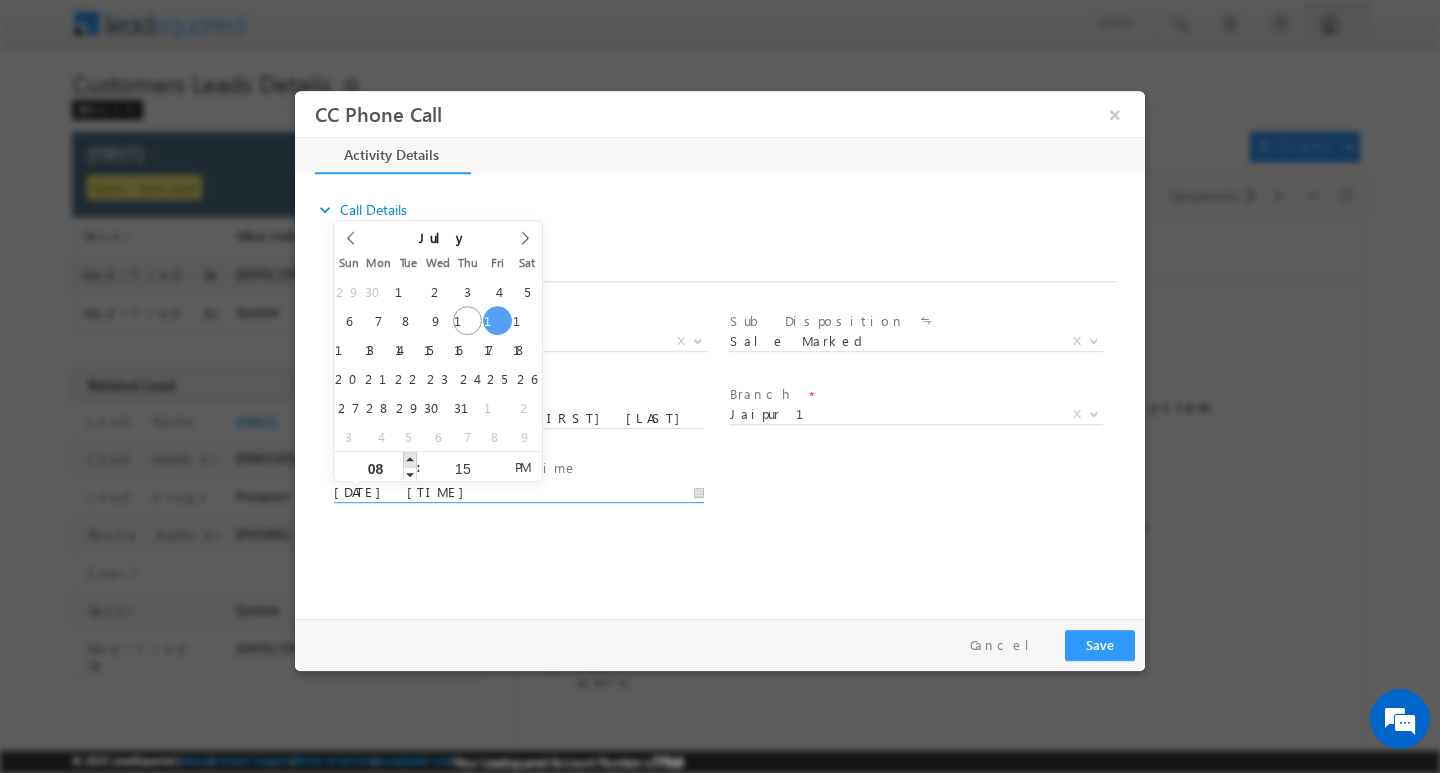 click at bounding box center (410, 458) 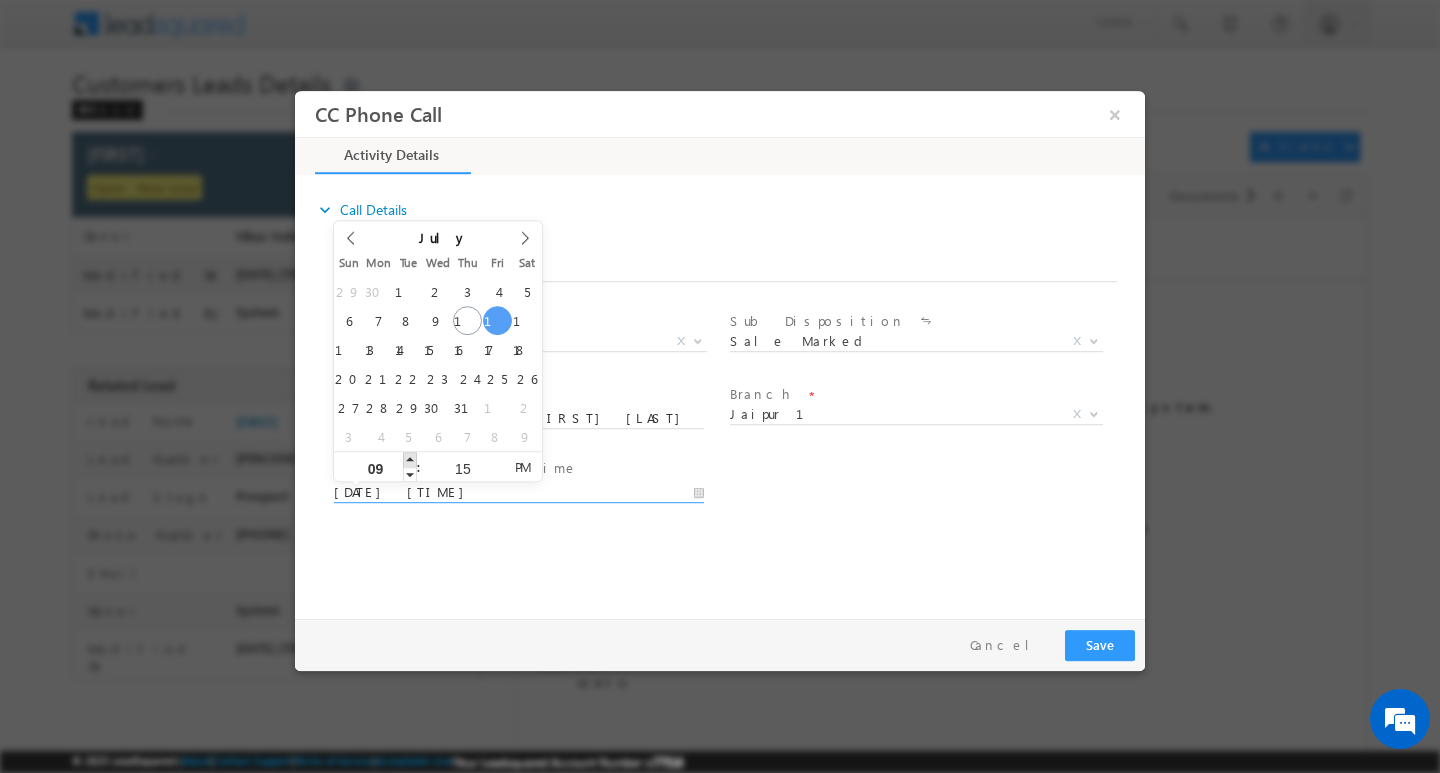click at bounding box center (410, 458) 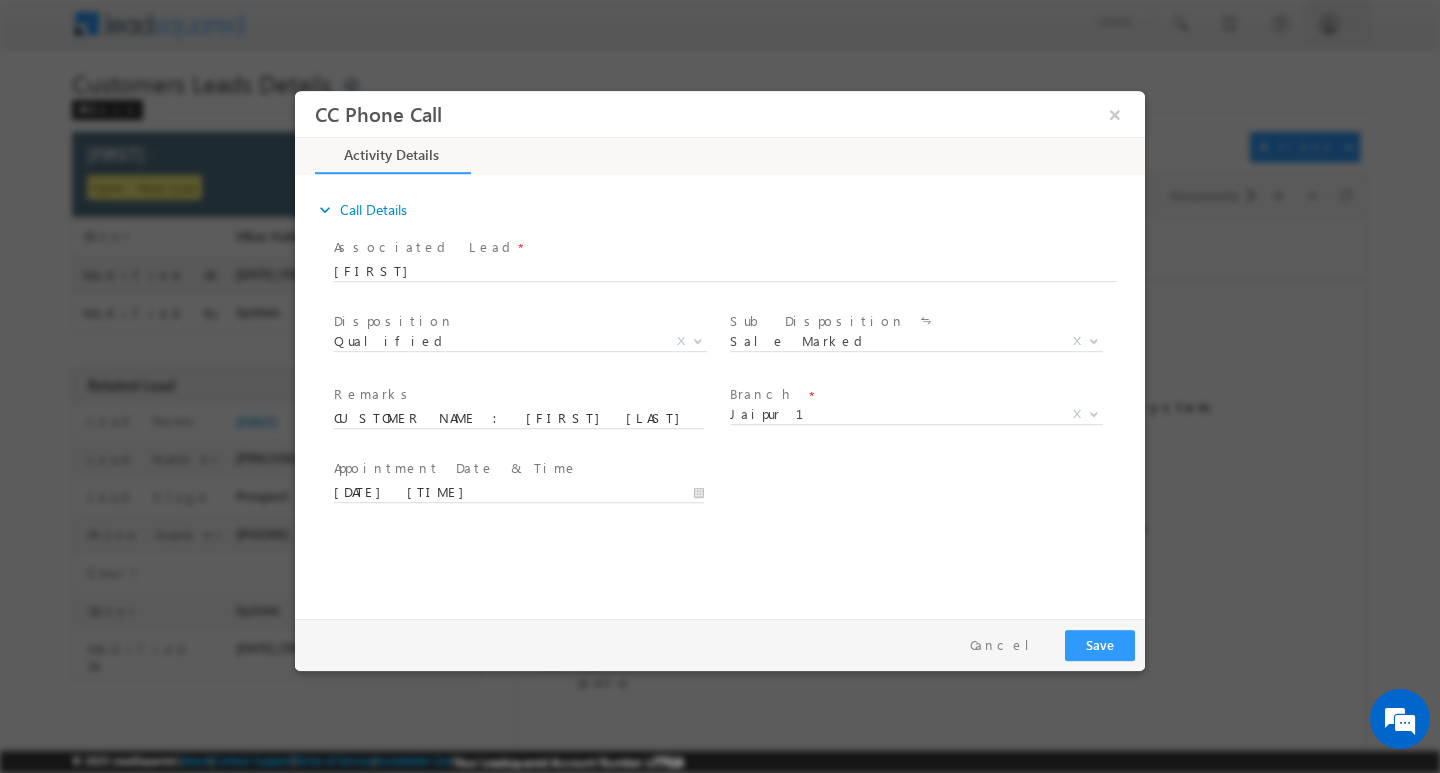 click on "07/11/2025 9:15 PM" at bounding box center [528, 492] 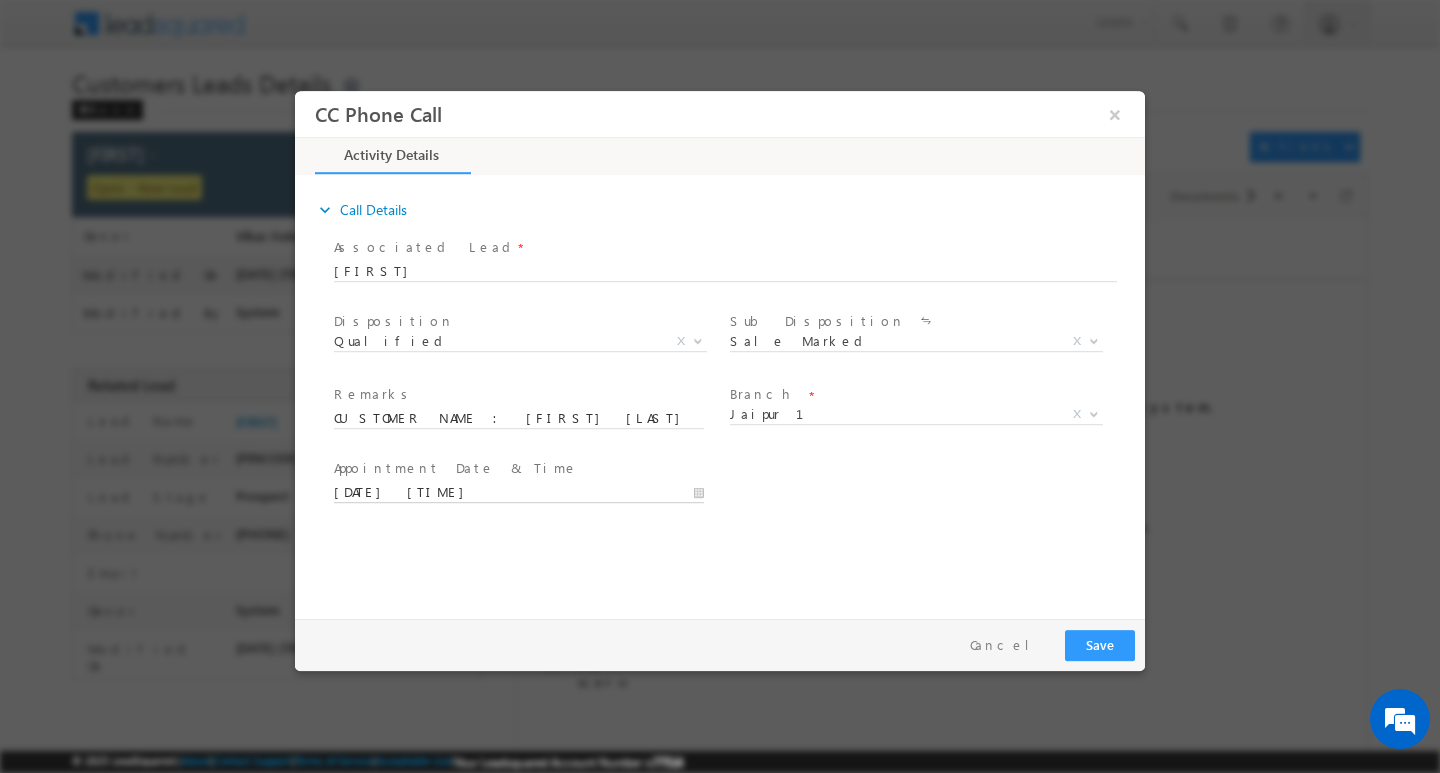 click on "07/11/2025 9:15 PM" at bounding box center [519, 492] 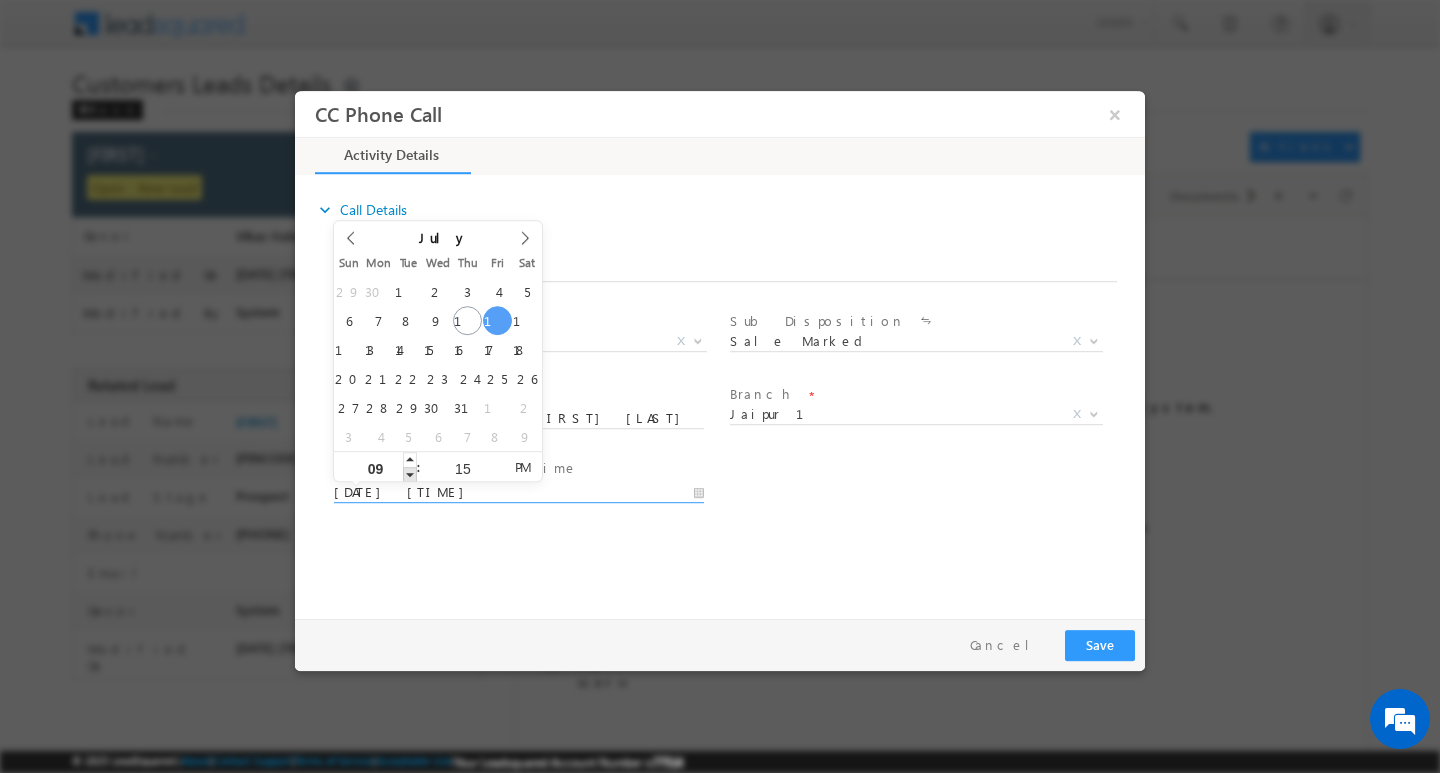 type on "07/11/2025 8:15 PM" 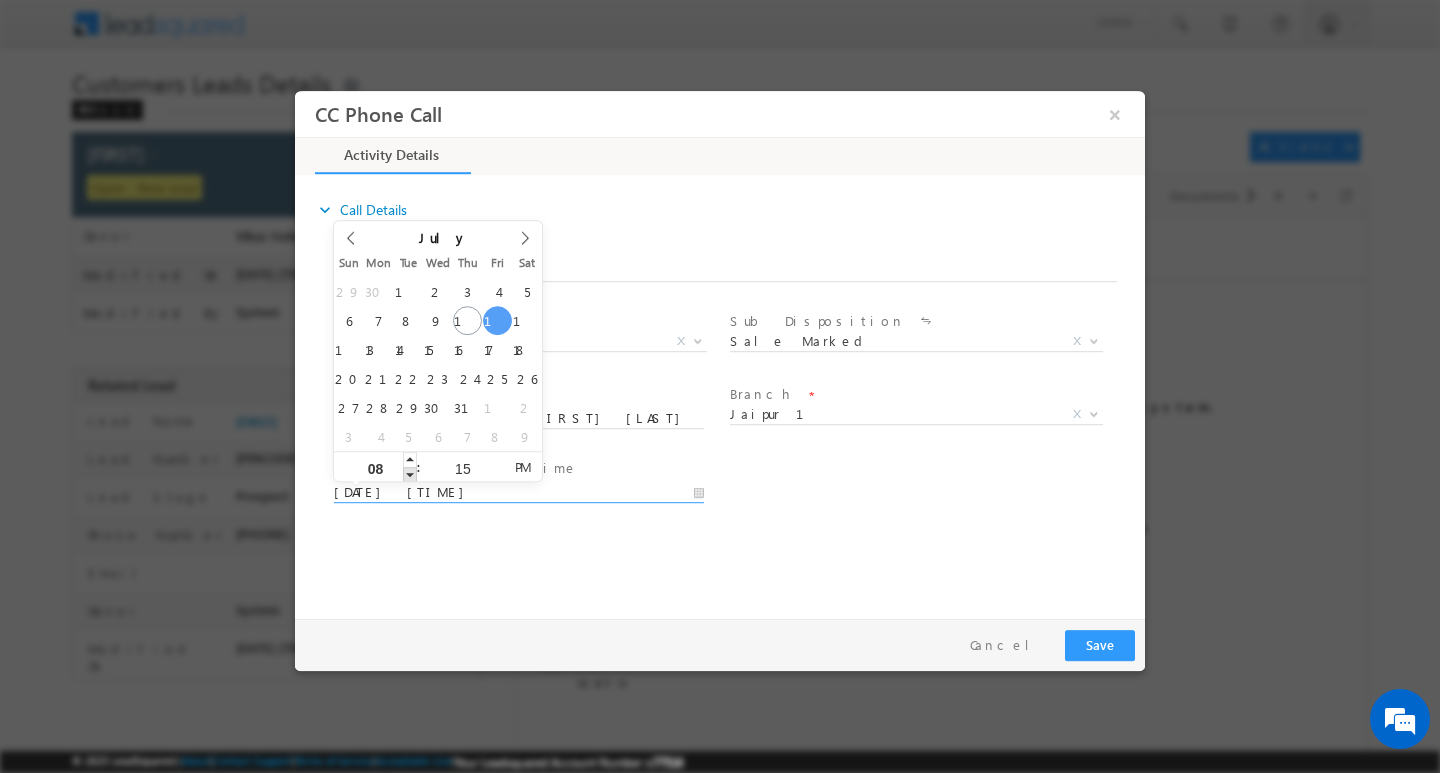 click at bounding box center (410, 473) 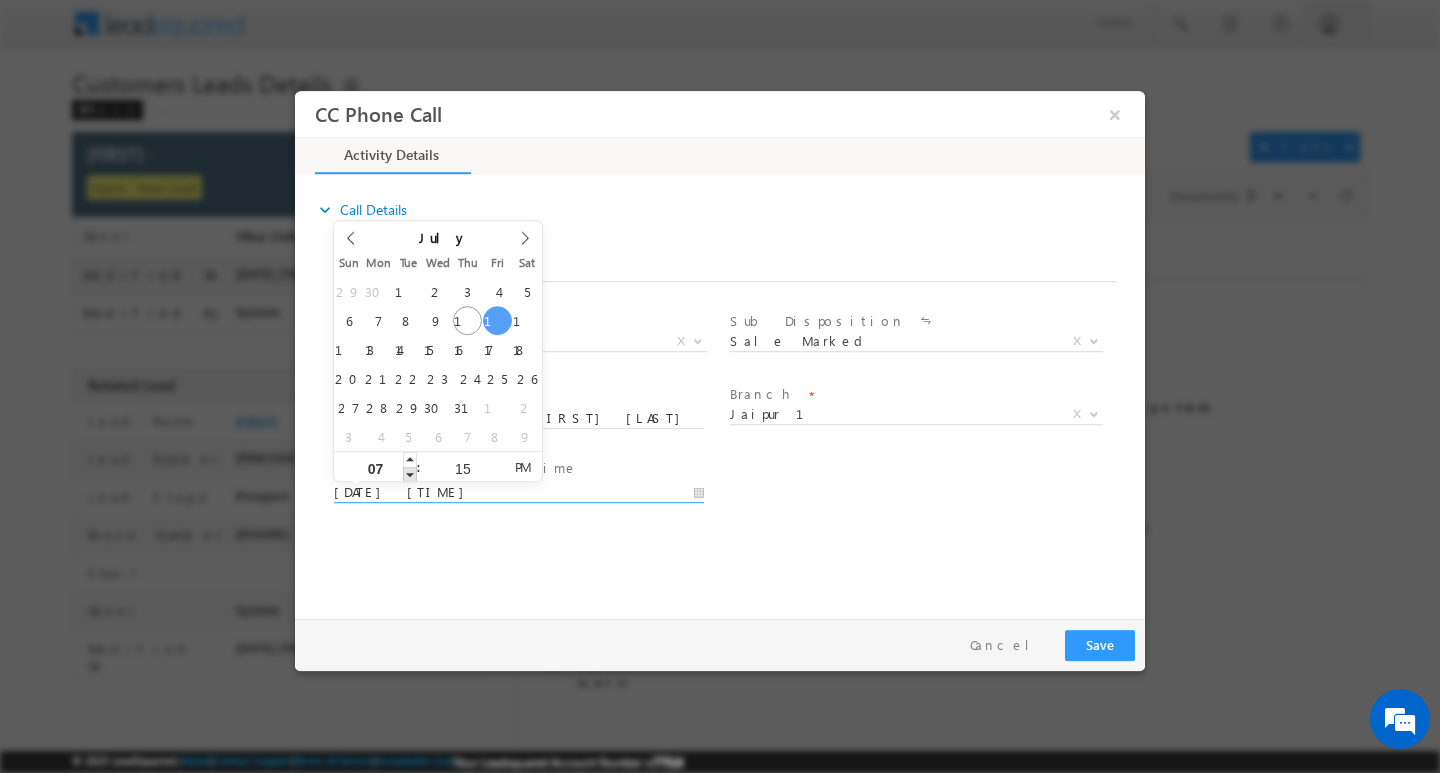 click at bounding box center (410, 473) 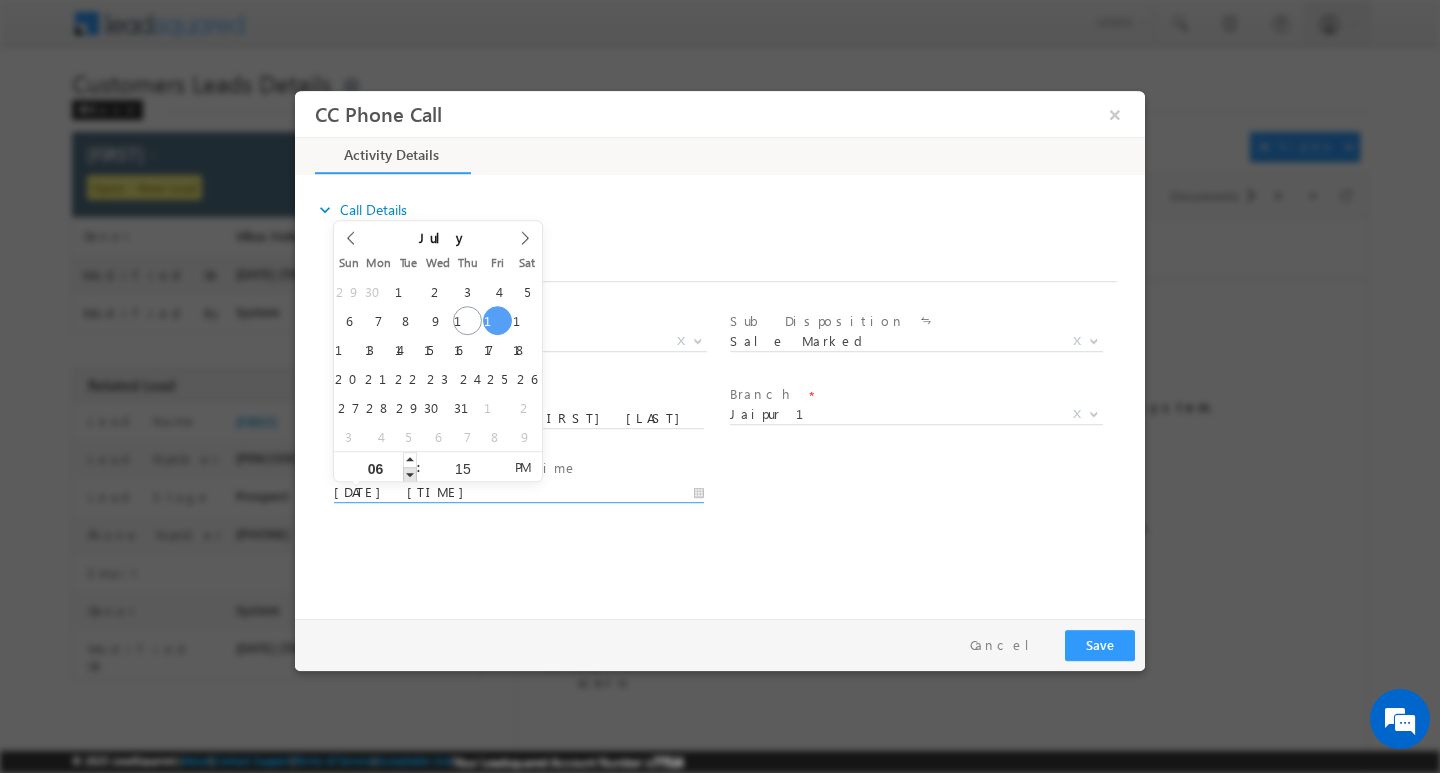 click at bounding box center (410, 473) 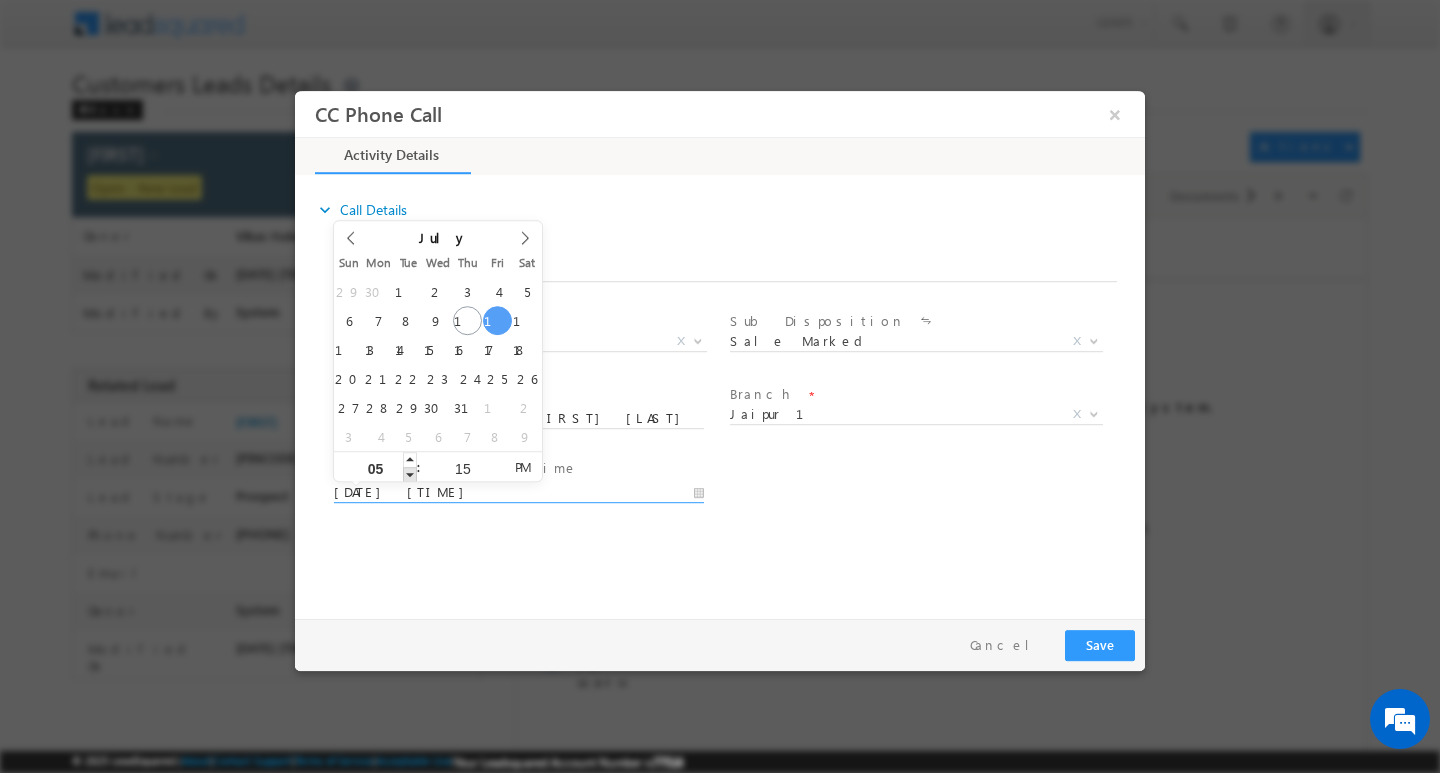 click at bounding box center [410, 473] 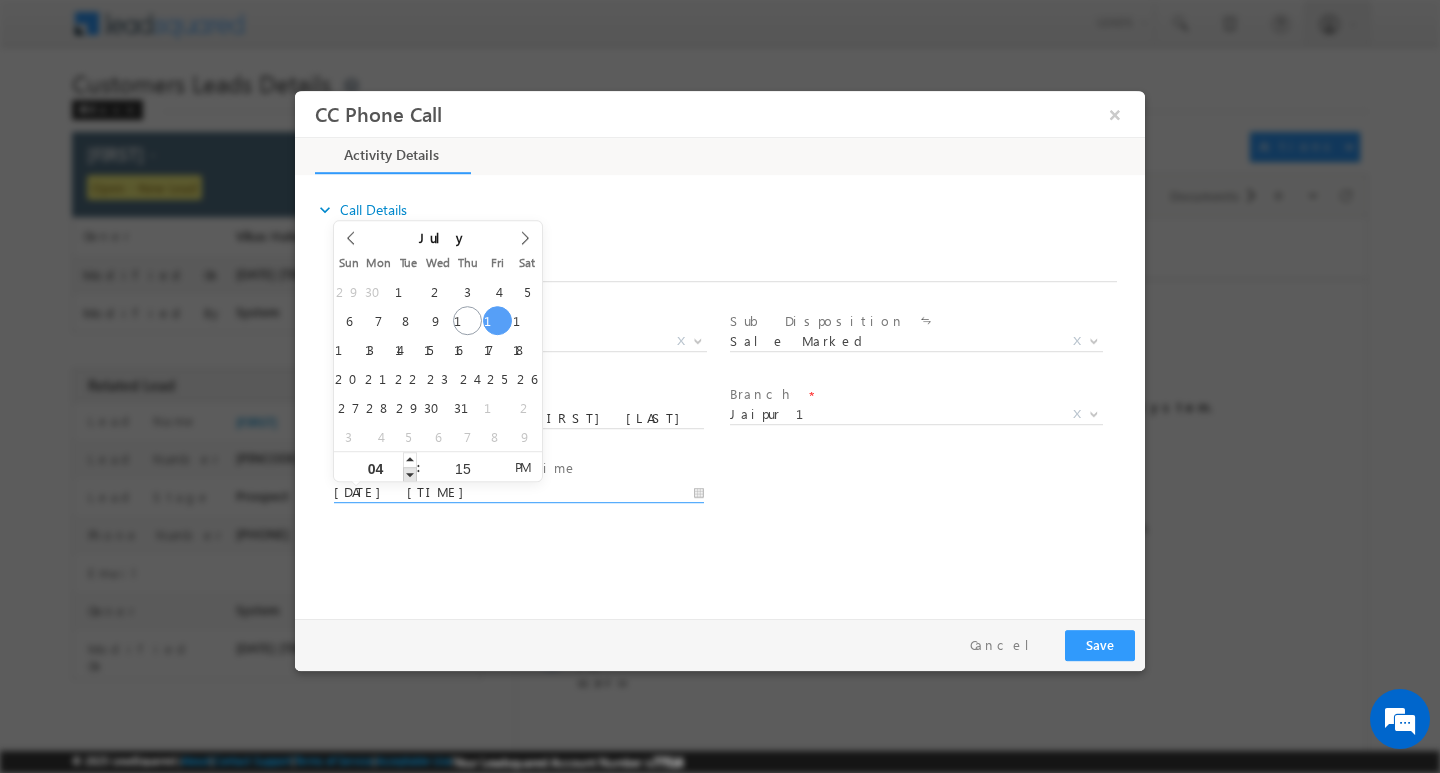 click at bounding box center (410, 473) 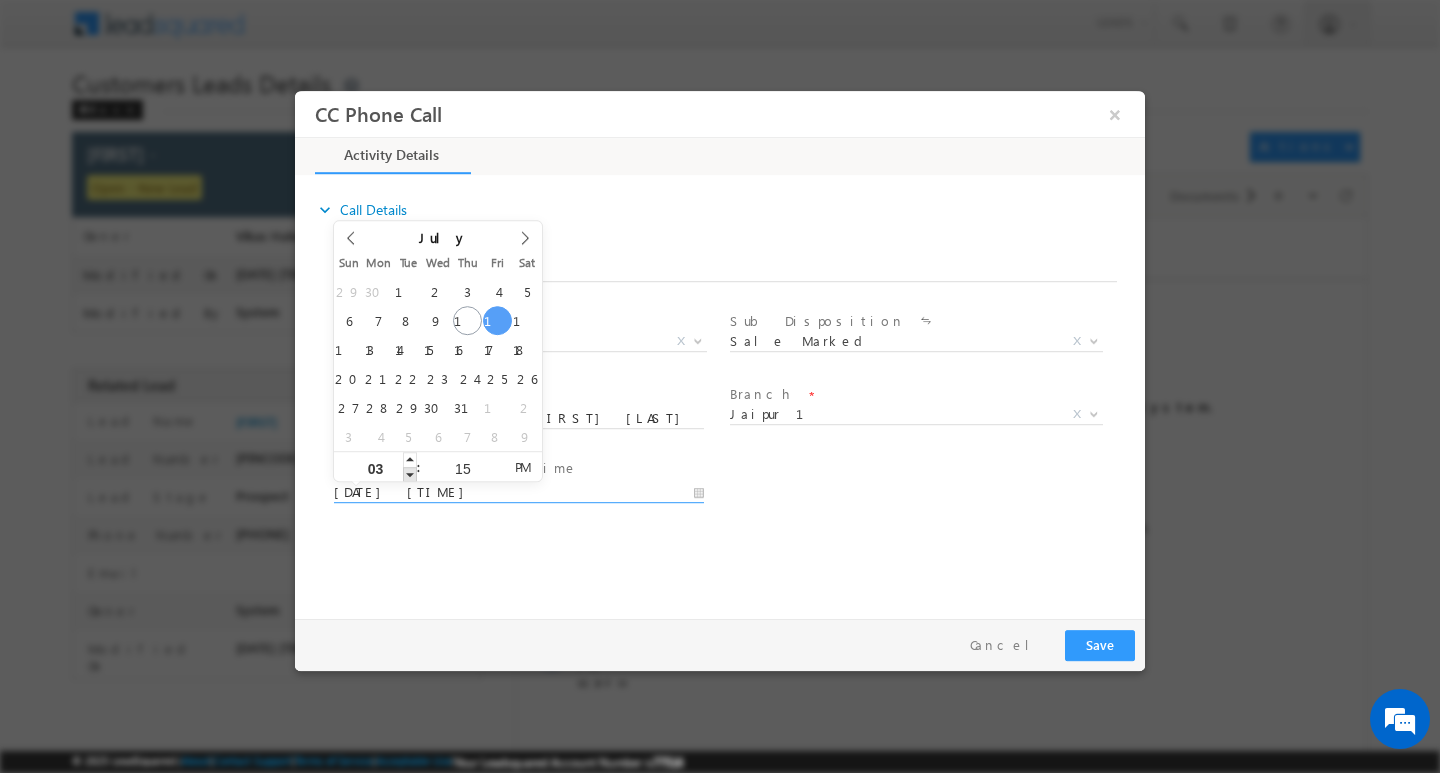 click at bounding box center (410, 473) 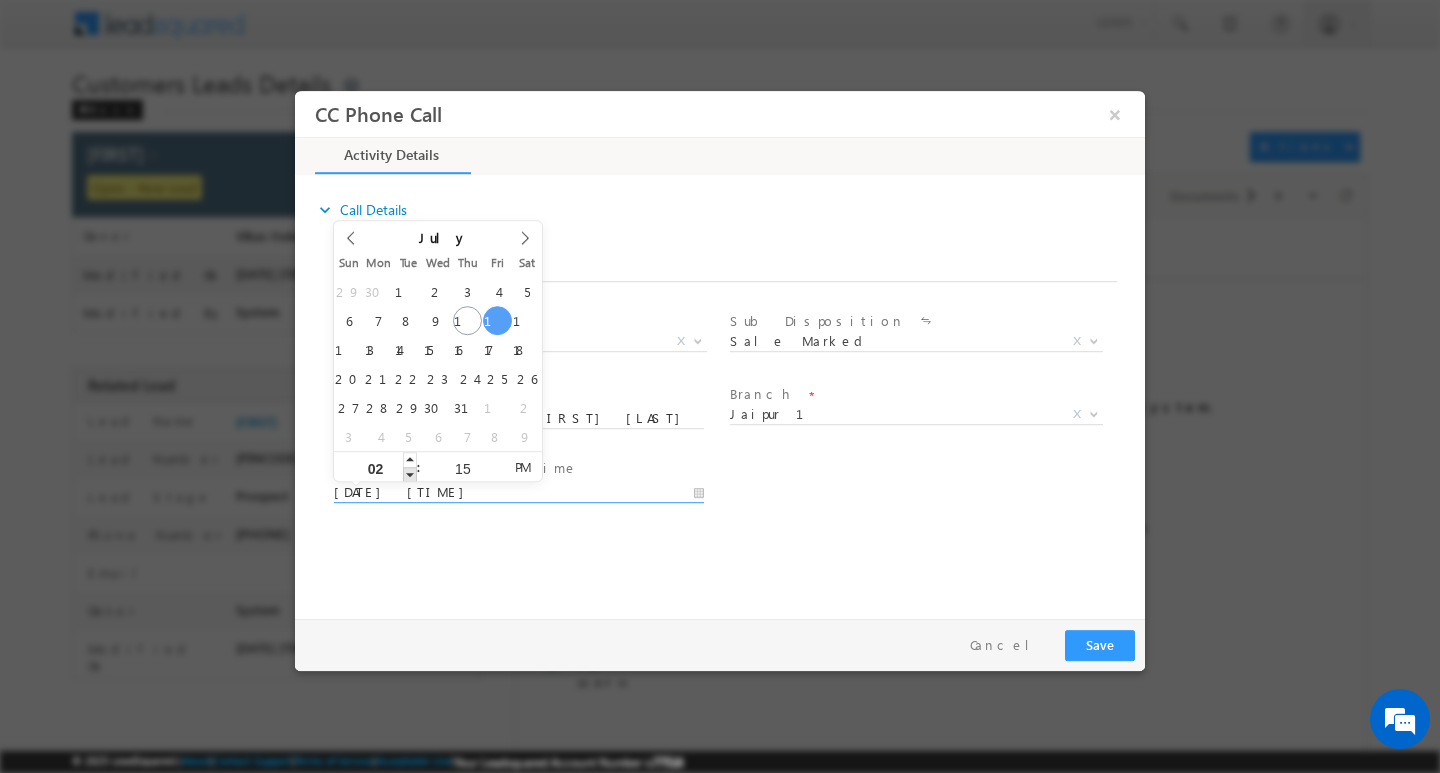 click at bounding box center (410, 473) 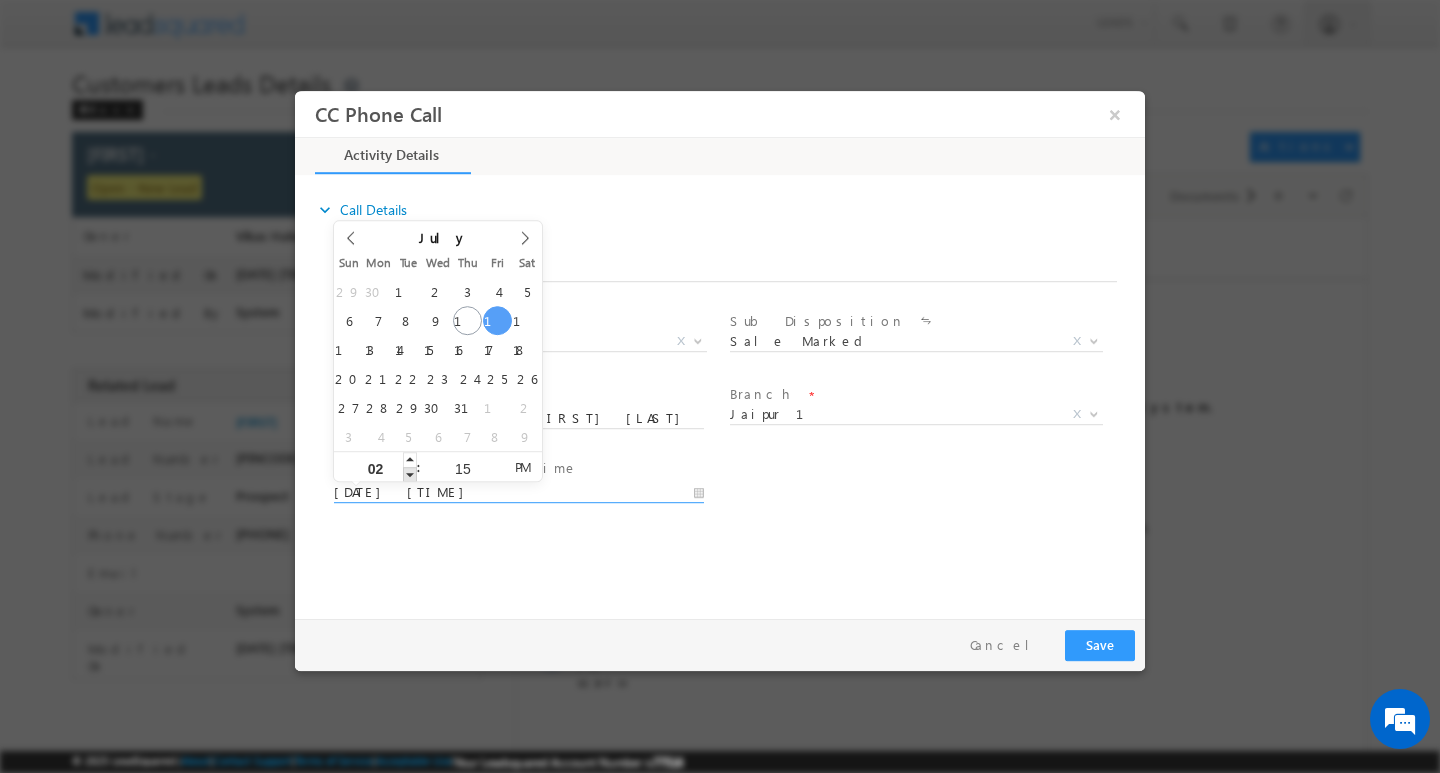 type on "07/11/2025 1:15 PM" 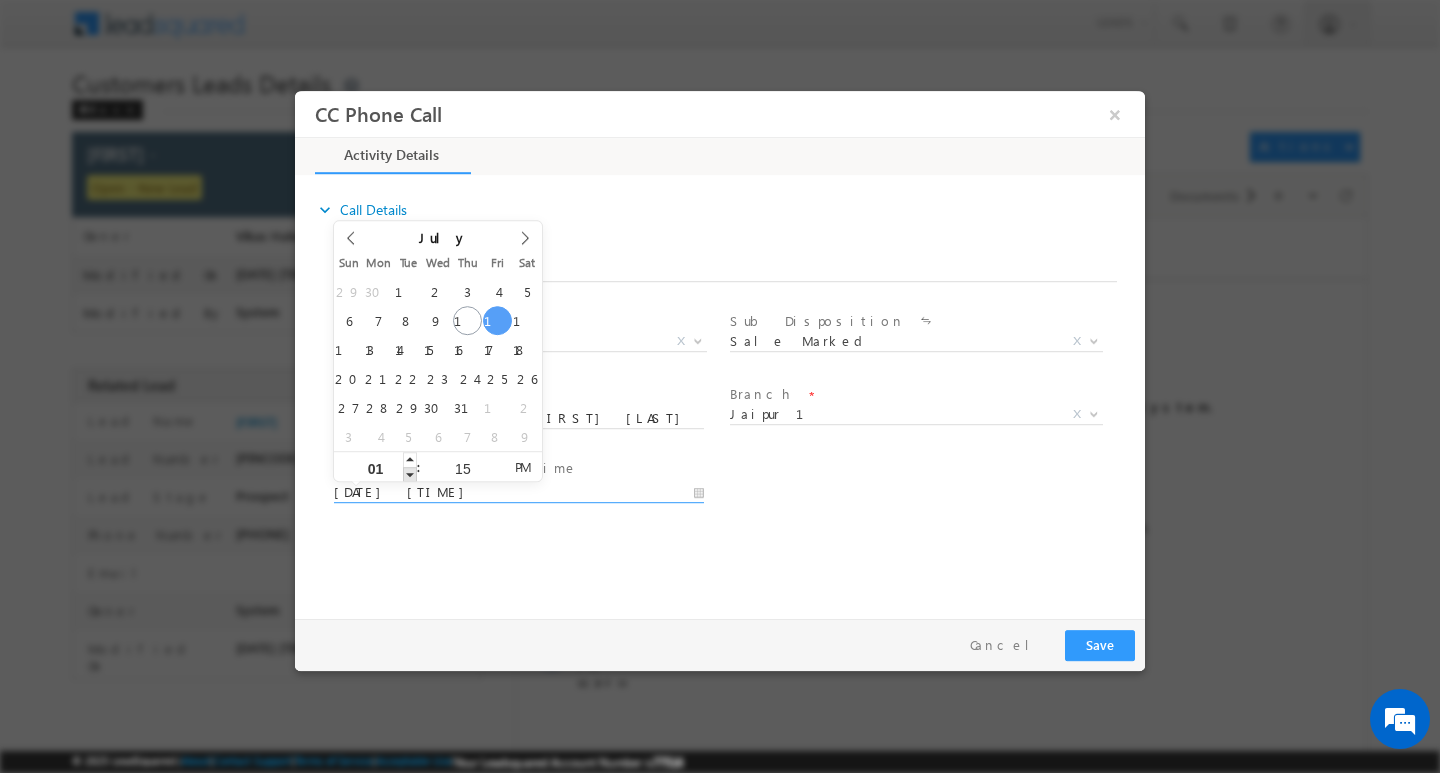 click at bounding box center (410, 473) 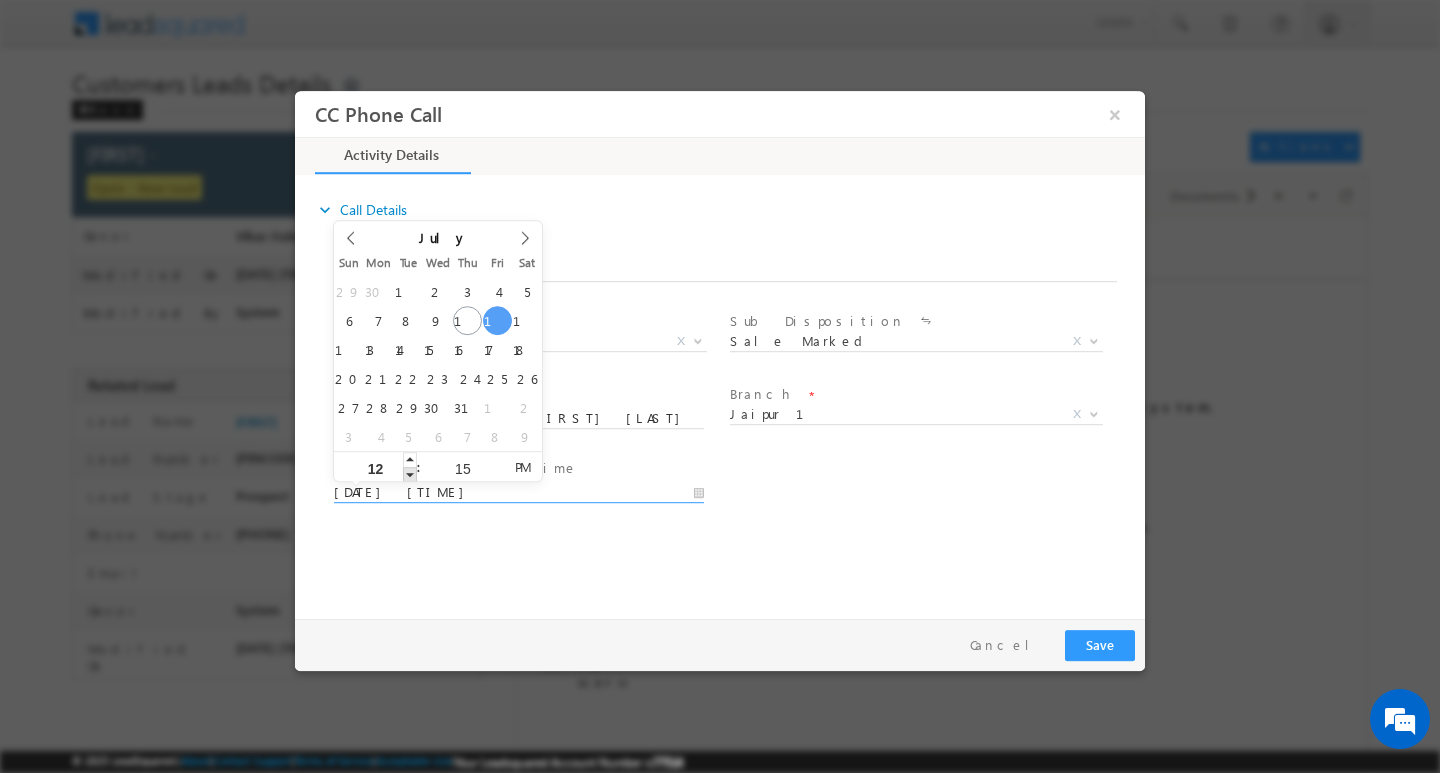 click at bounding box center (410, 473) 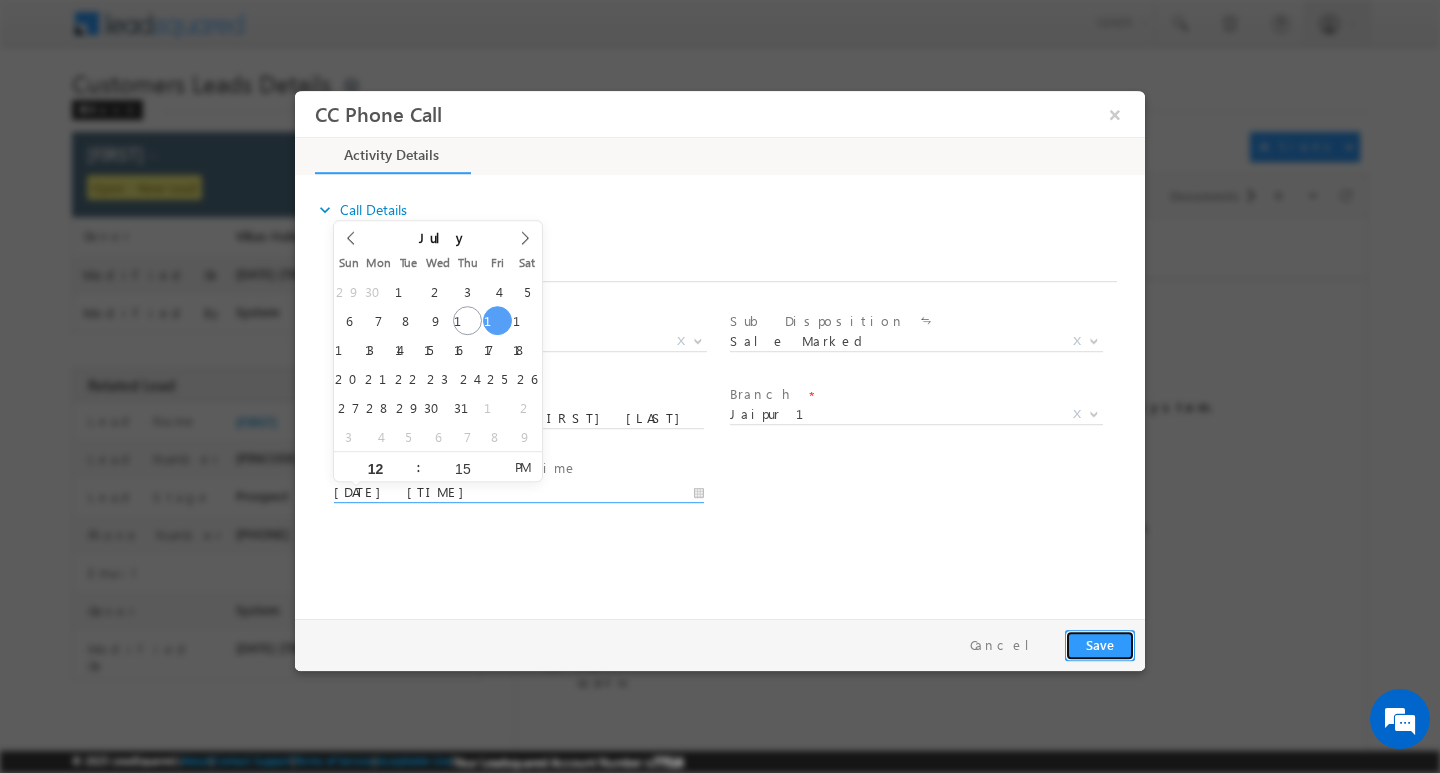 click on "Save" at bounding box center [1100, 644] 